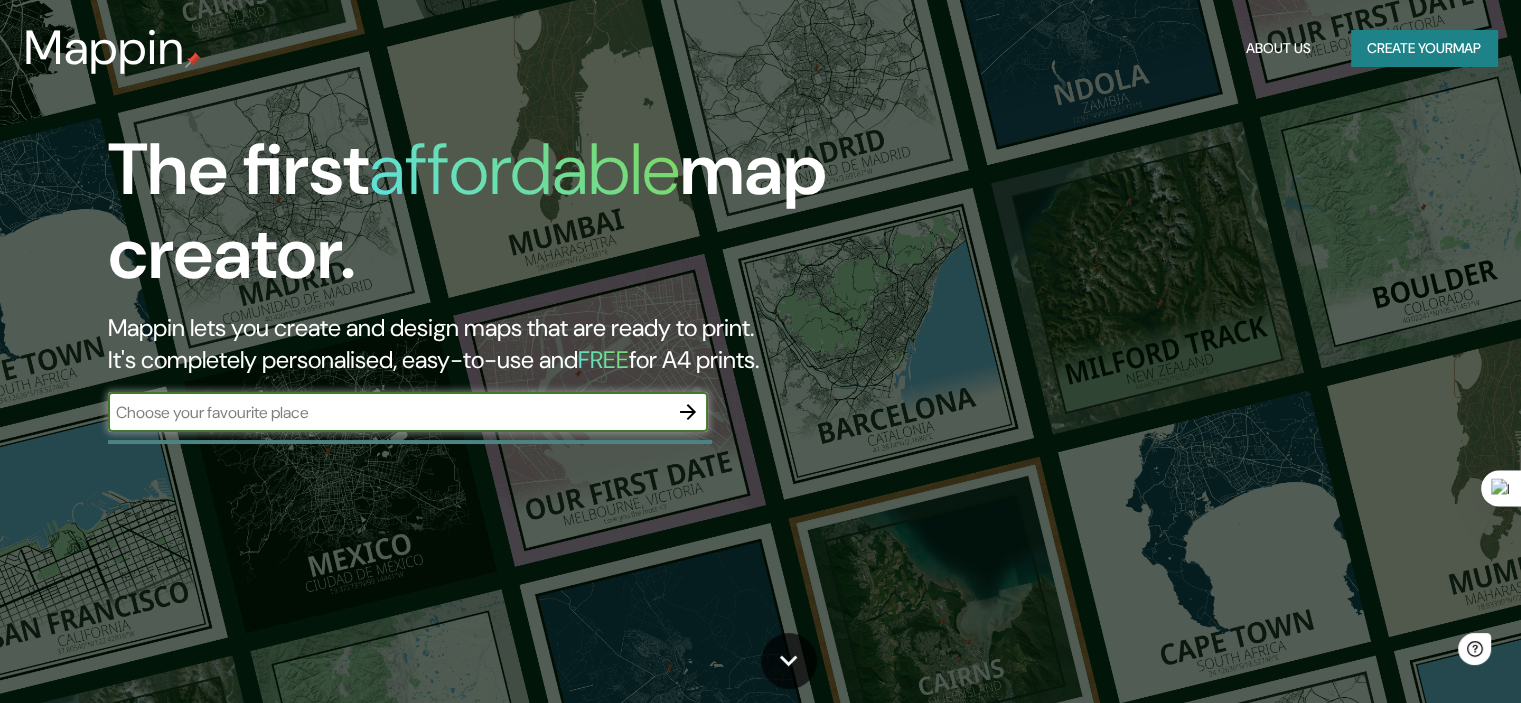 scroll, scrollTop: 0, scrollLeft: 0, axis: both 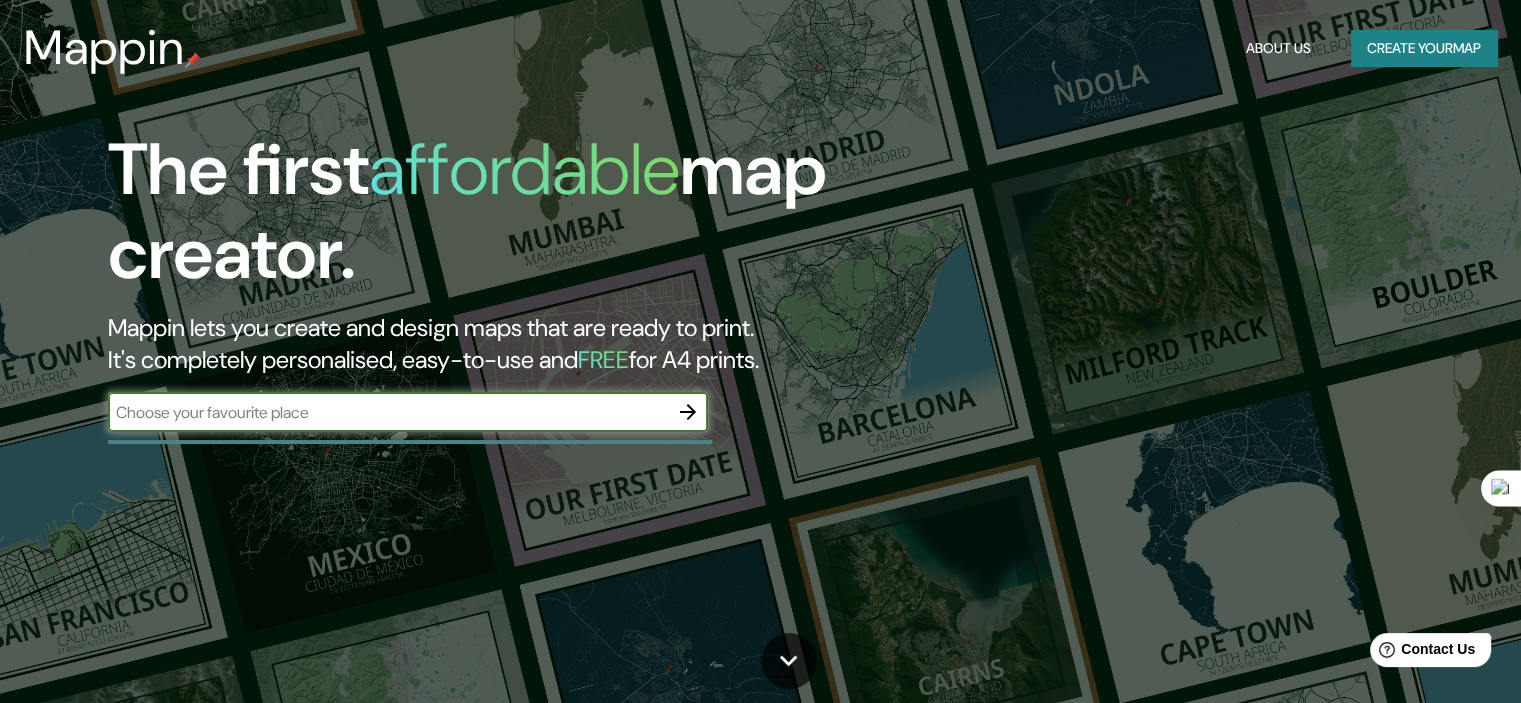 click at bounding box center (388, 412) 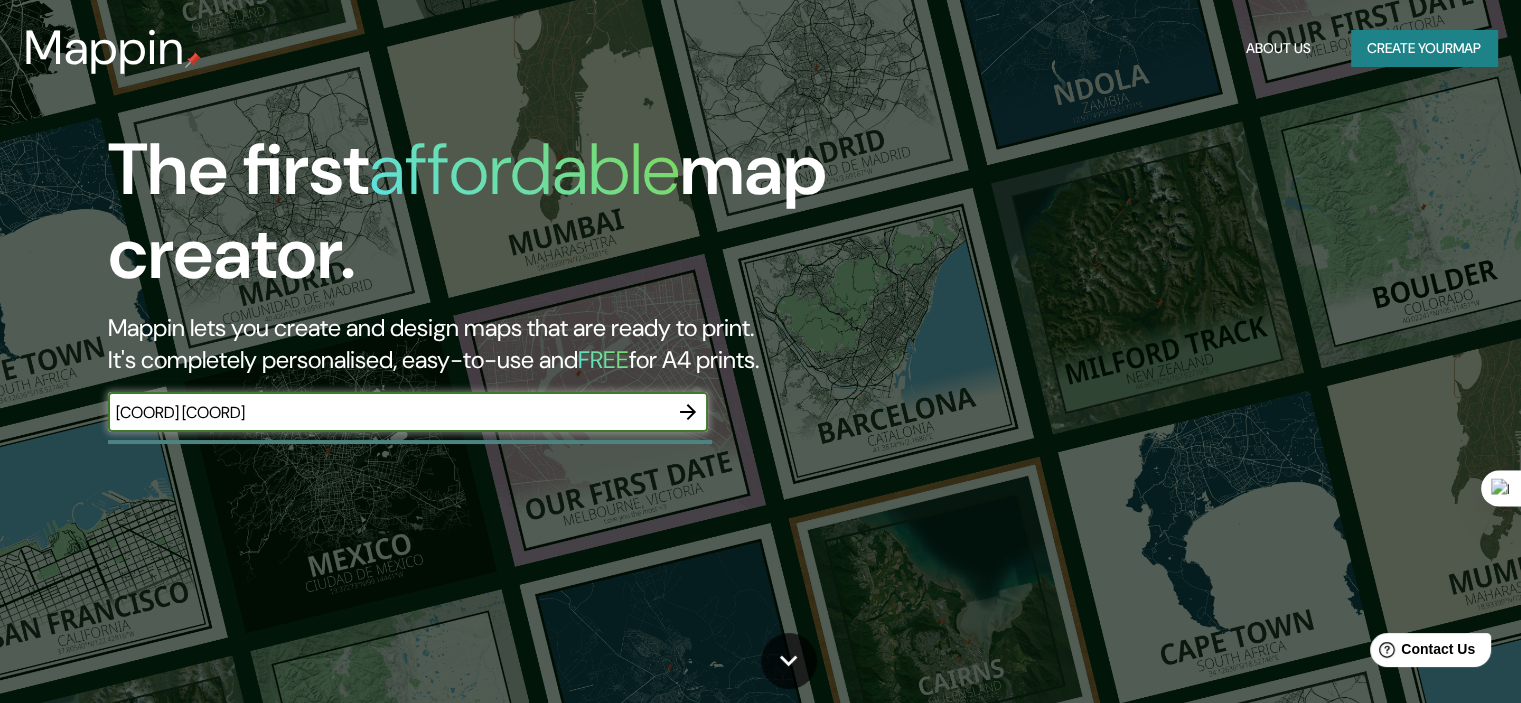 type on "[COORD] [COORD]" 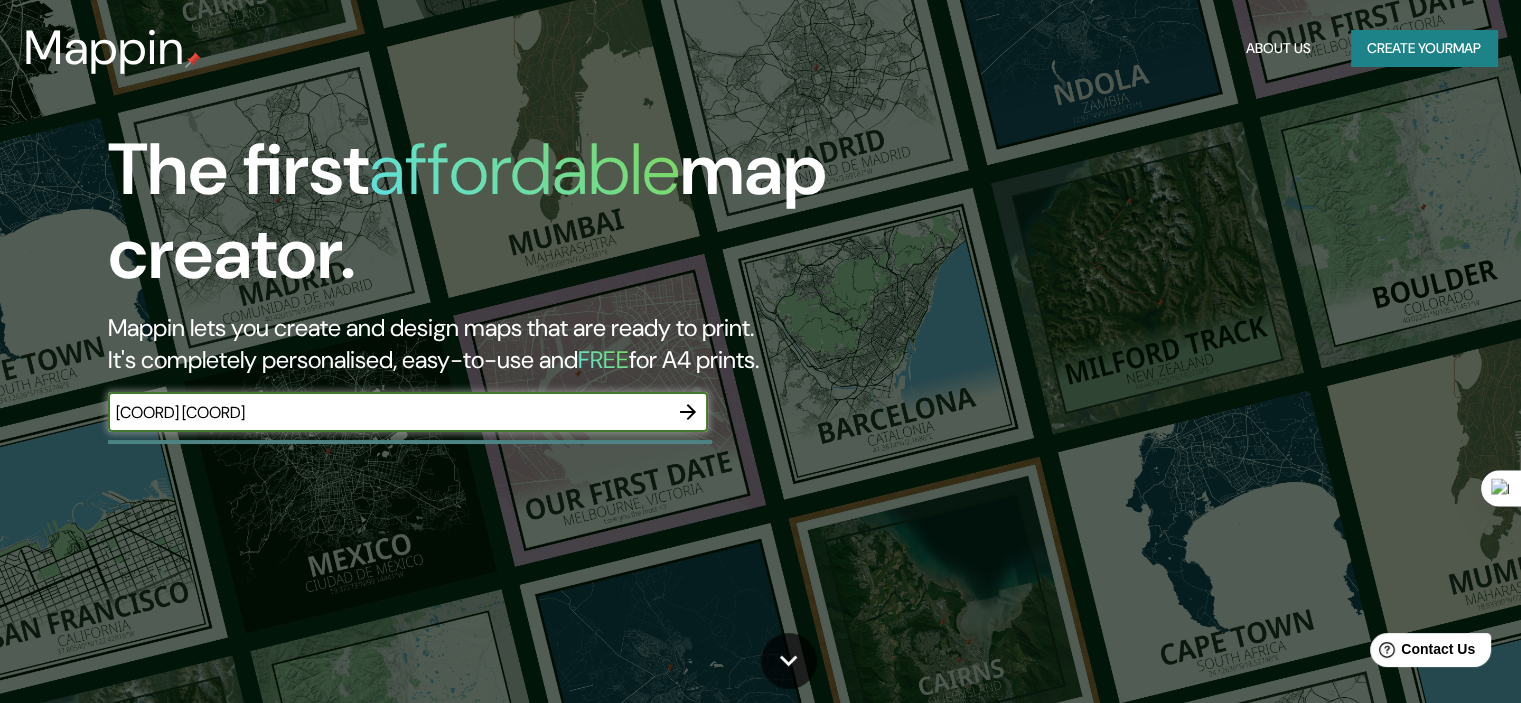 click 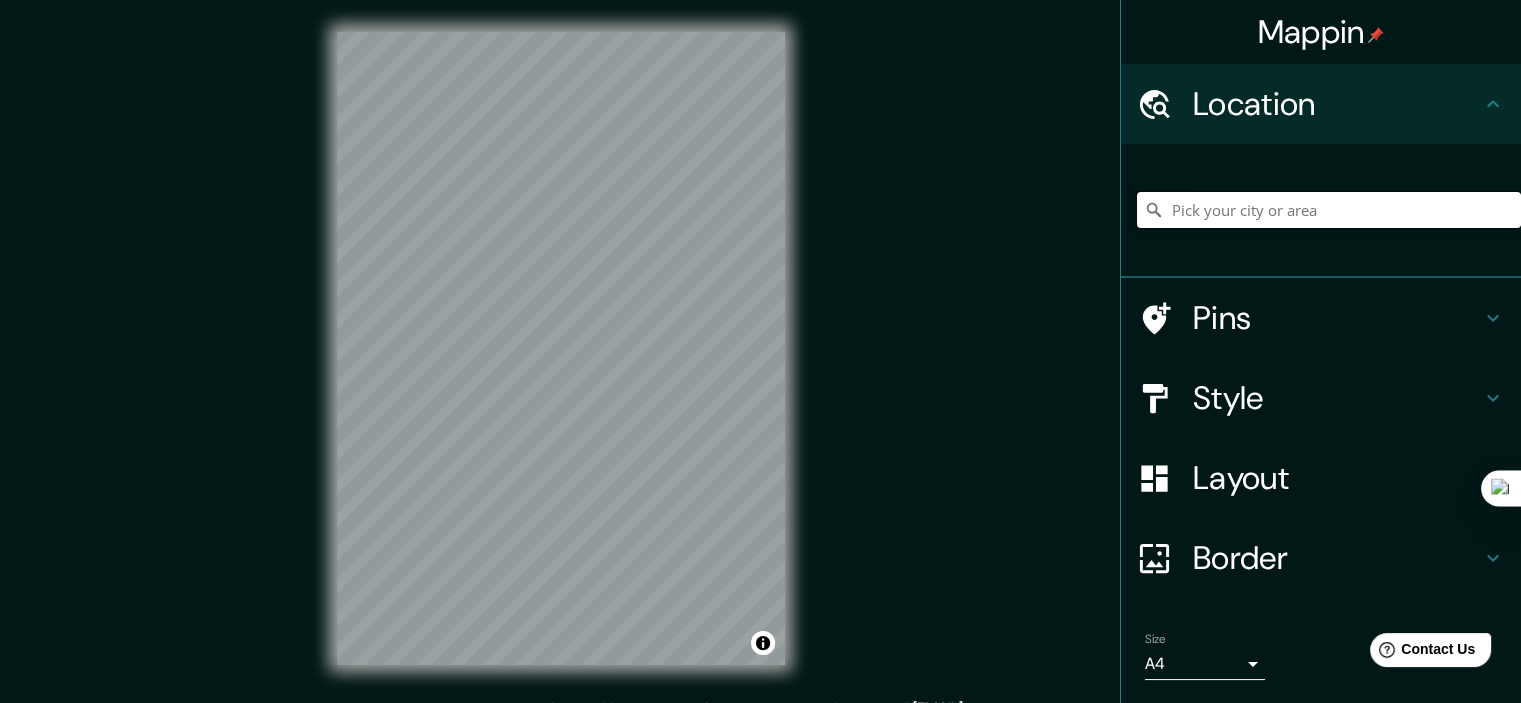 click at bounding box center [1329, 210] 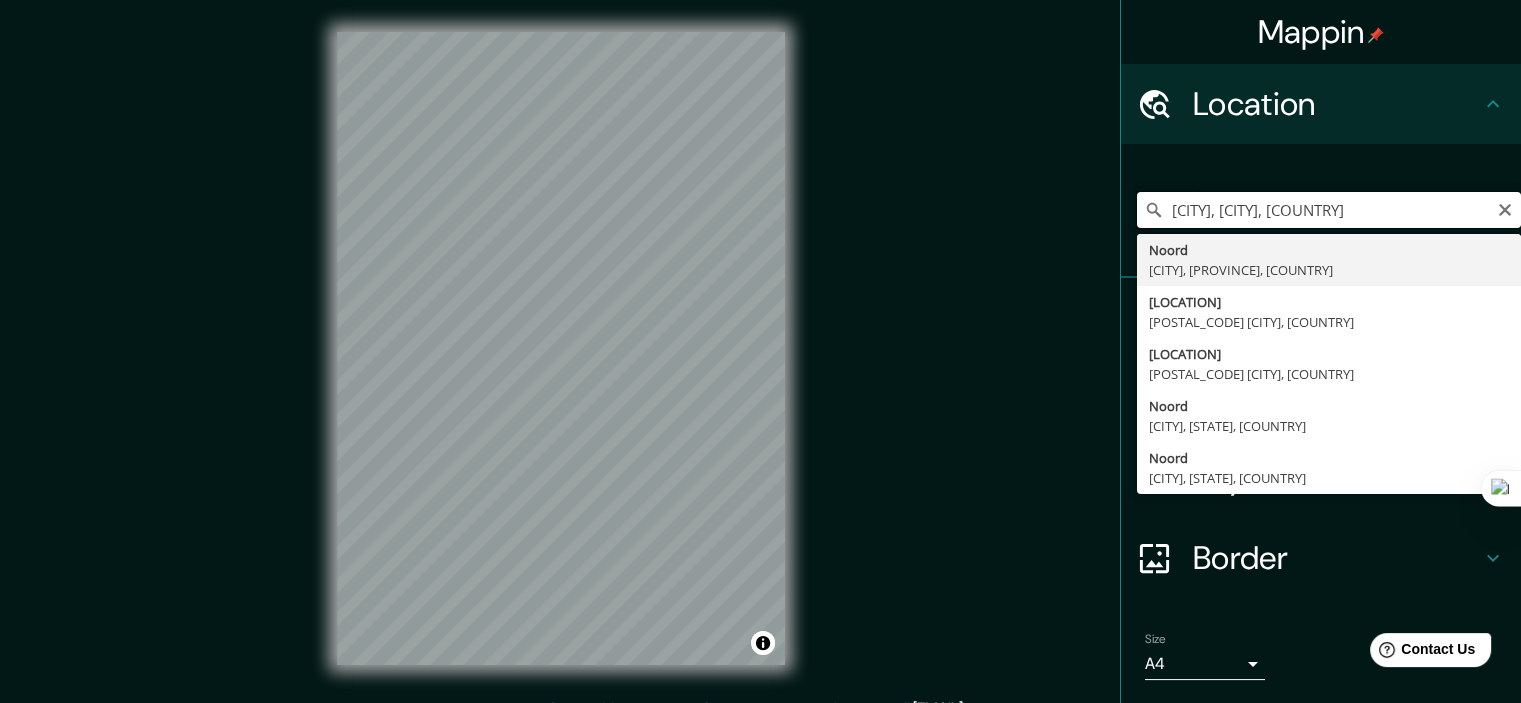 click on "[CITY], [CITY], [COUNTRY]" at bounding box center (1329, 210) 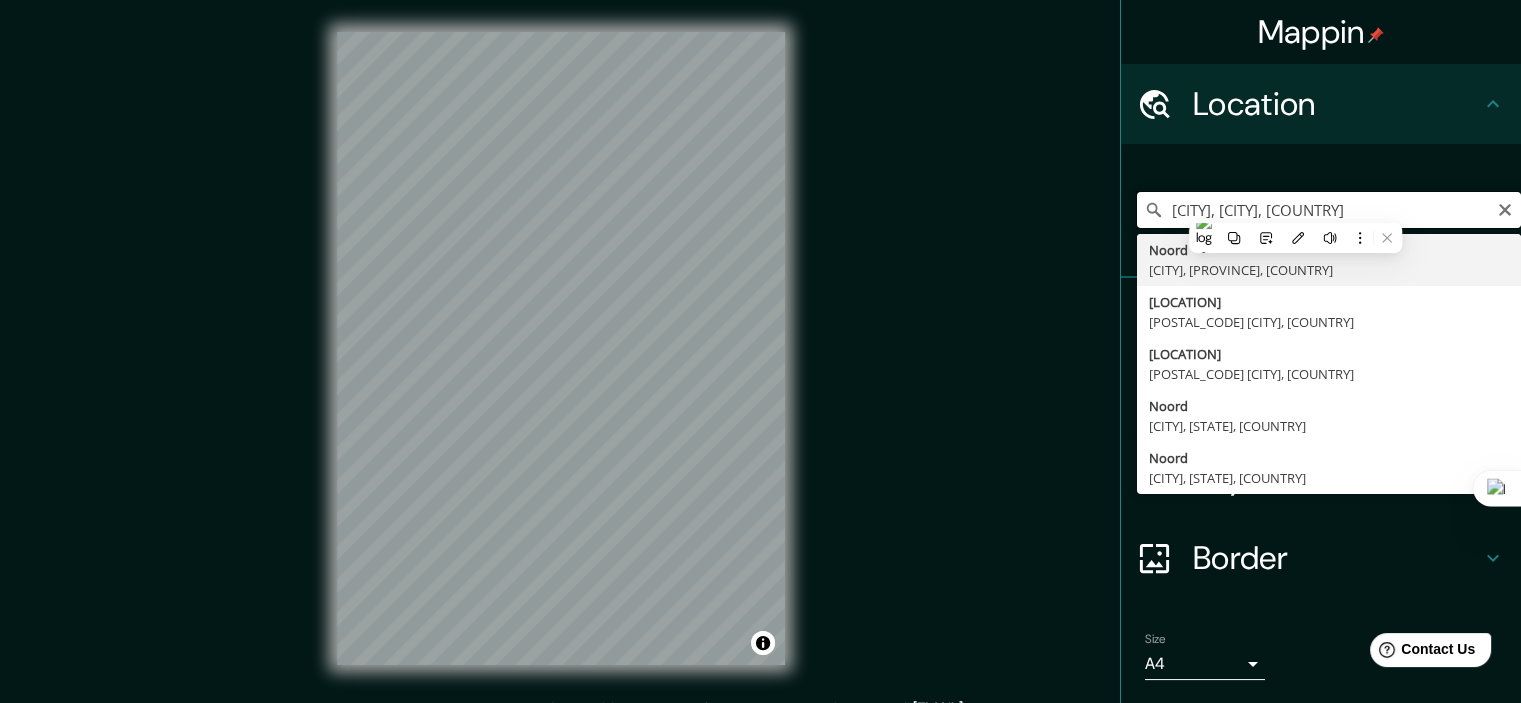 paste on "https://www.google.com/maps/place/[COORD]@[COORD],[COORD],[ZOOM]a,[ZOOM]y,[ZOOM]h,[ZOOM]t/data=[DATA]!3m10!1e1!3m8!1saNdKkXAPAZqqQ8Hj0kKMFQ!2e0!6shttps:%2F%2Fstreetviewpixels-pa.googleapis.com%2Fv1%2Fthumbnail%3Fcb_client%3Dmaps_sv.tactile%26w%3D900%26h%3D600%26pitch%3D2.2897266995573773%26panoid%3DaNdKkXAPAZqqQ8Hj0kKMFQ%26yaw%3D315.7991911141147!7i13312!8i6656!9m2!1b1!2i51!4m4!3m3!8m2!3d15.09426!4d-90.395684?entry=ttu" 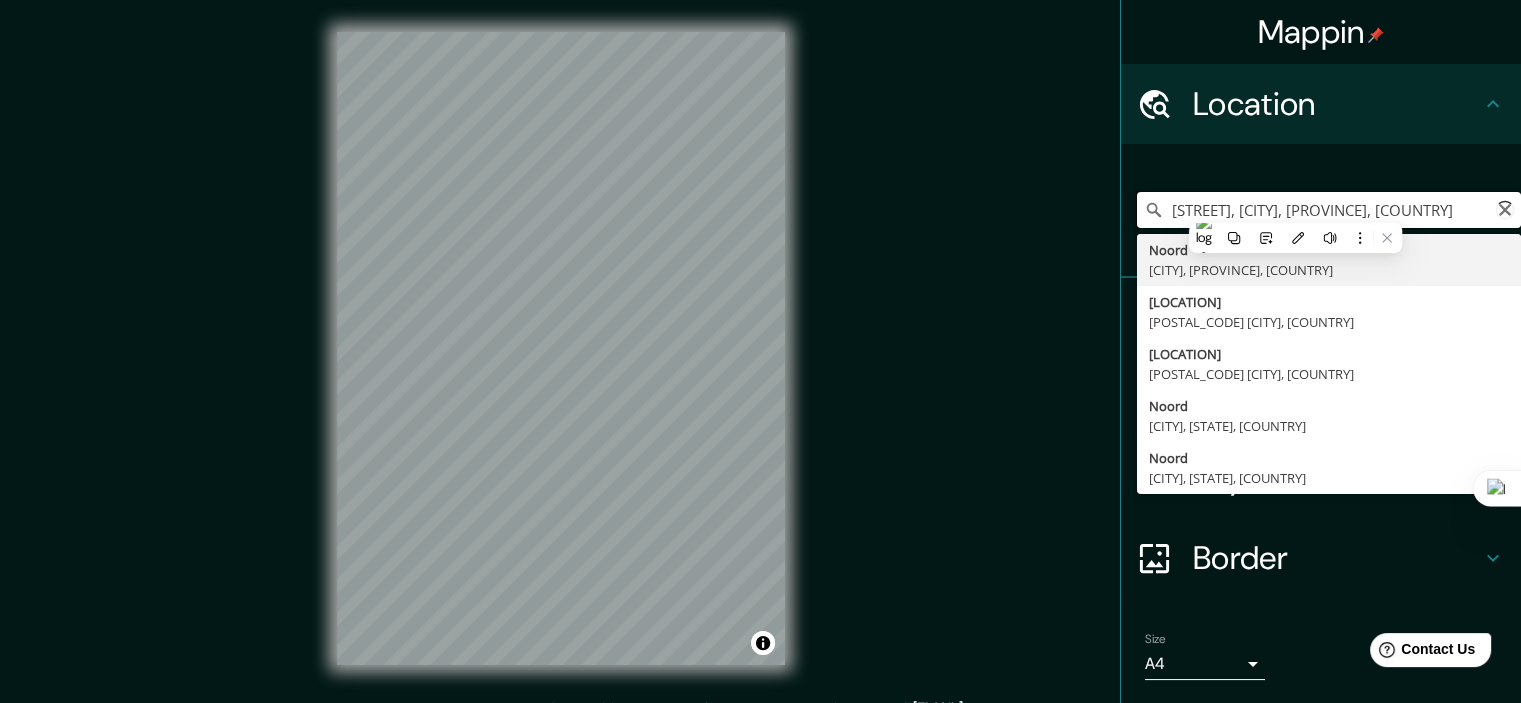 scroll, scrollTop: 0, scrollLeft: 3872, axis: horizontal 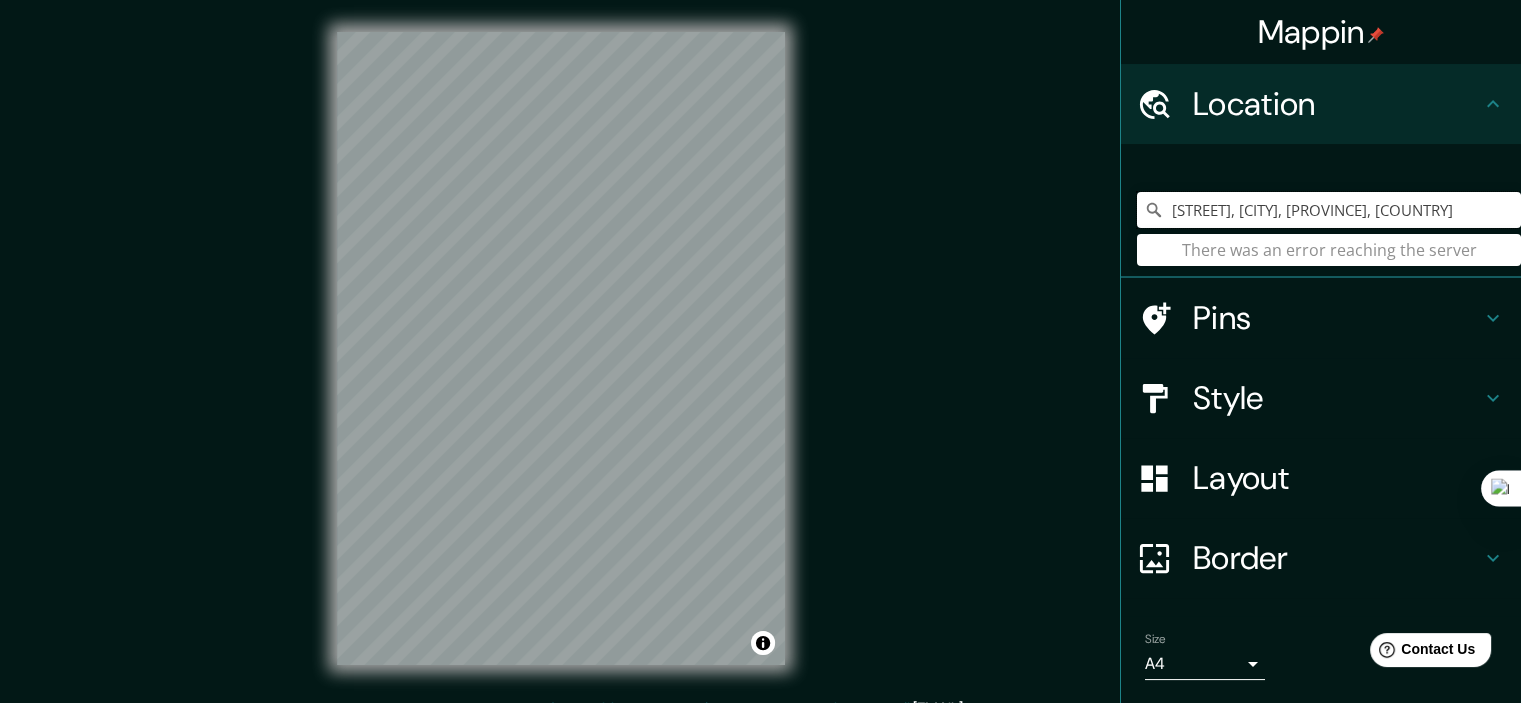 drag, startPoint x: 1475, startPoint y: 208, endPoint x: 1054, endPoint y: 206, distance: 421.00476 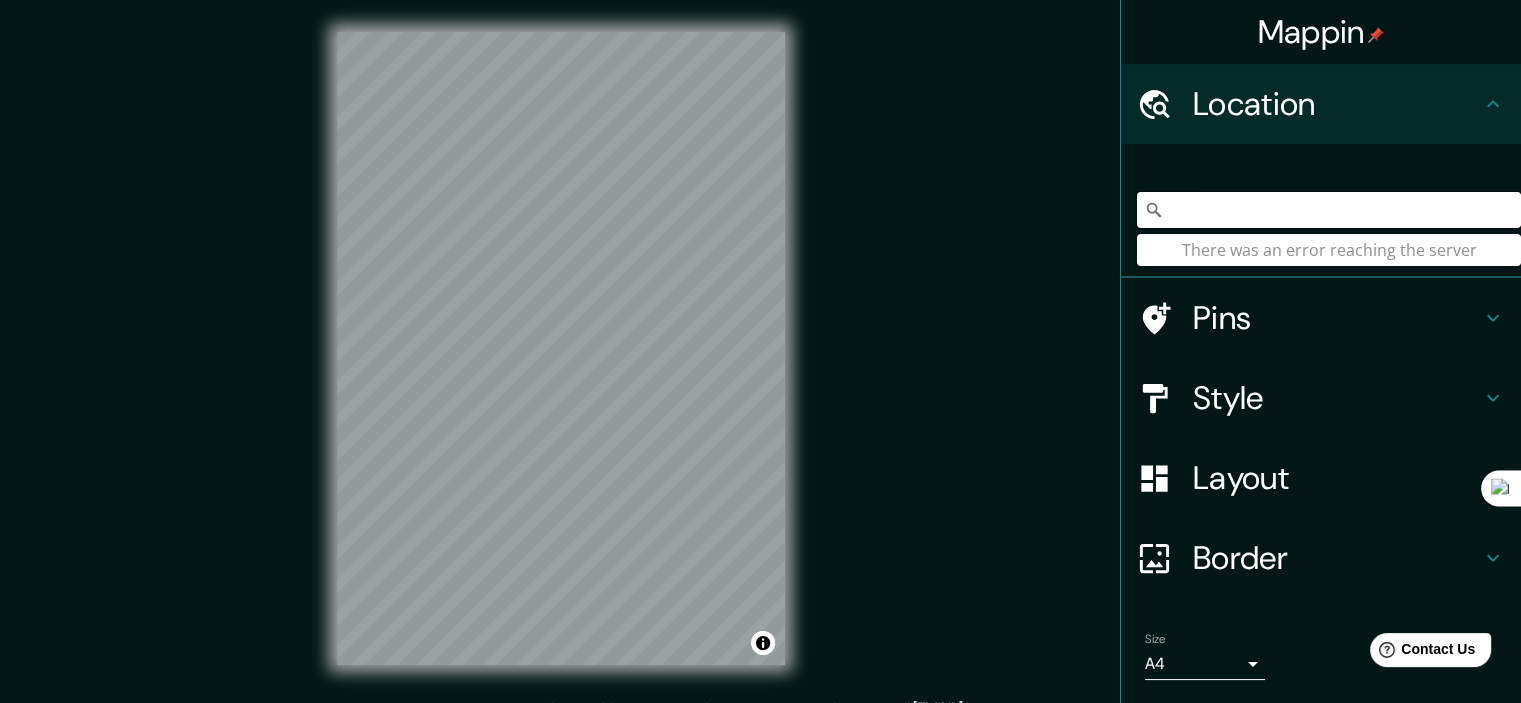 scroll, scrollTop: 0, scrollLeft: 741, axis: horizontal 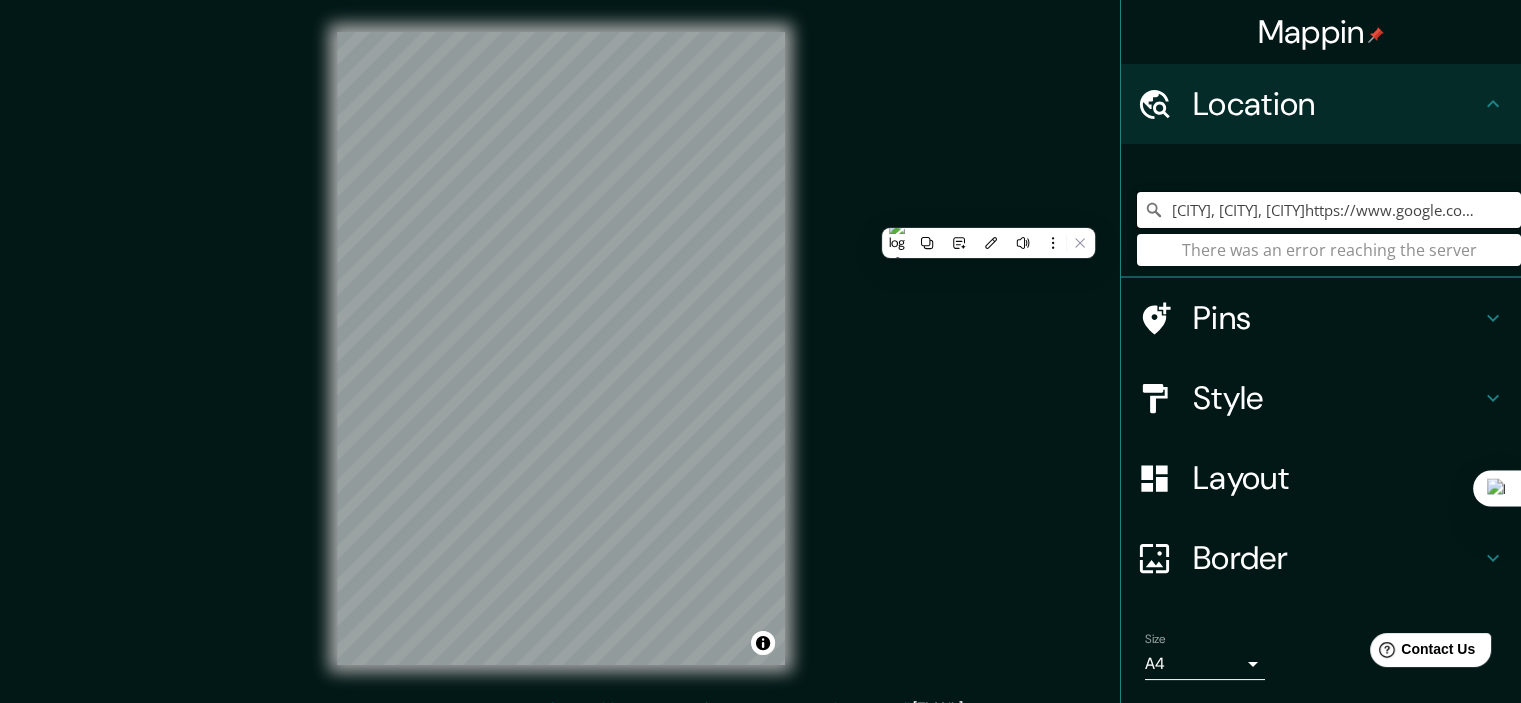 type on "s" 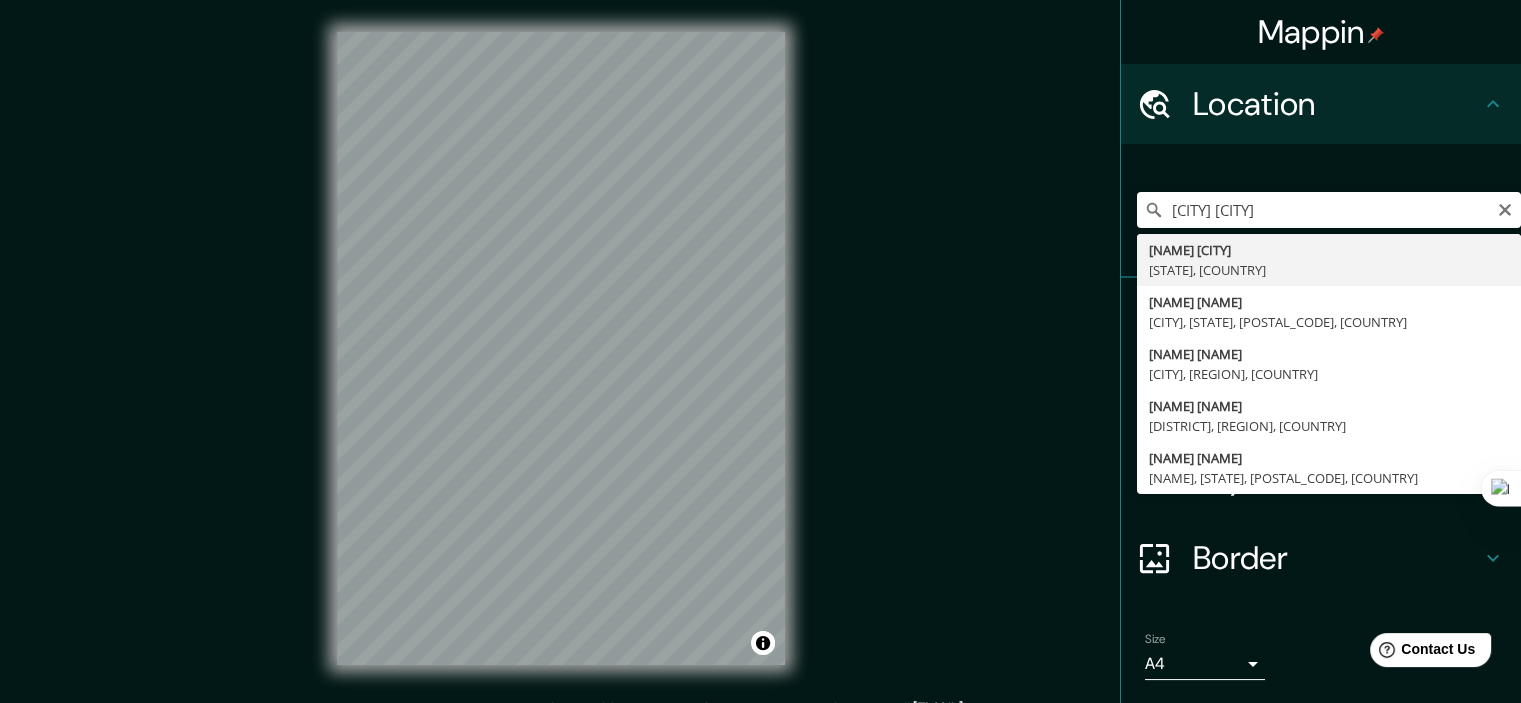 type on "[CITY], [REGION], [COUNTRY]" 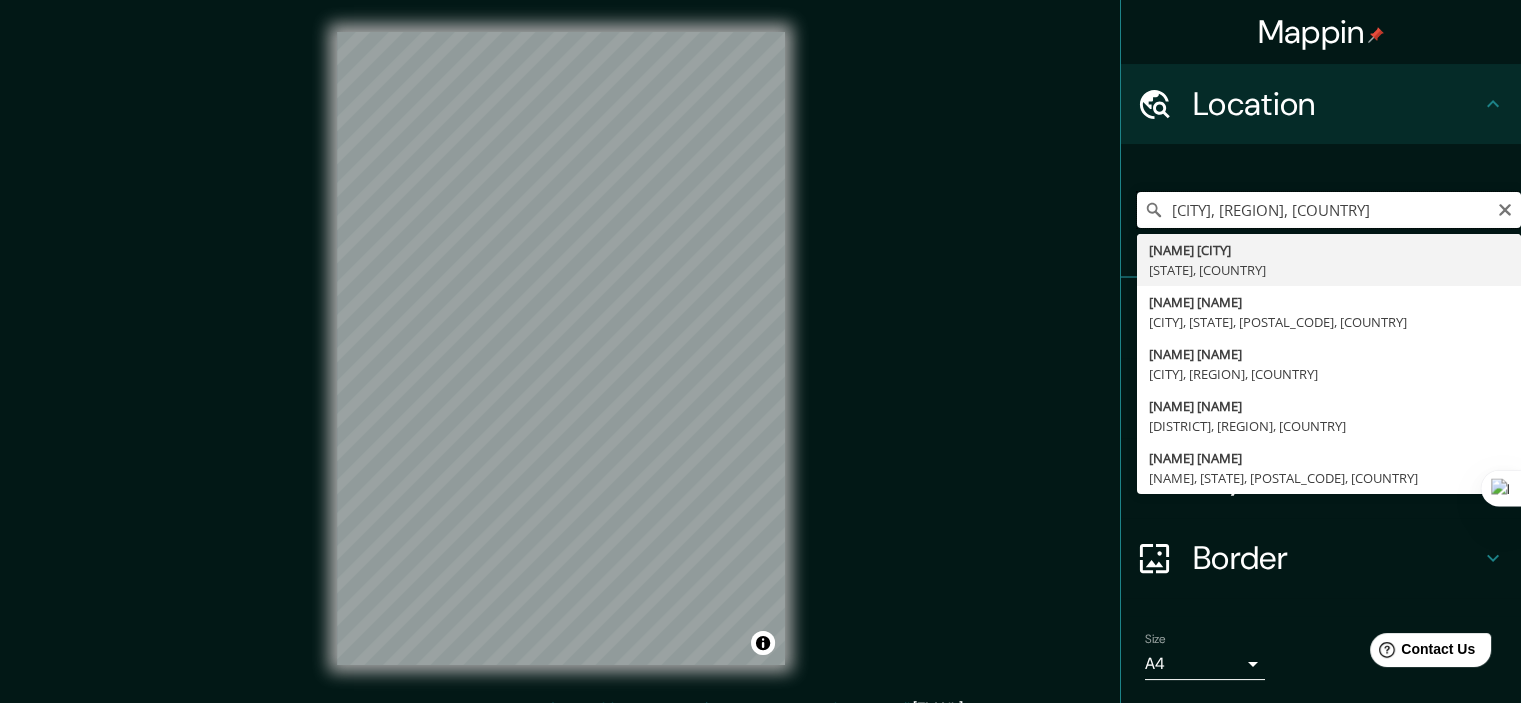 scroll, scrollTop: 0, scrollLeft: 0, axis: both 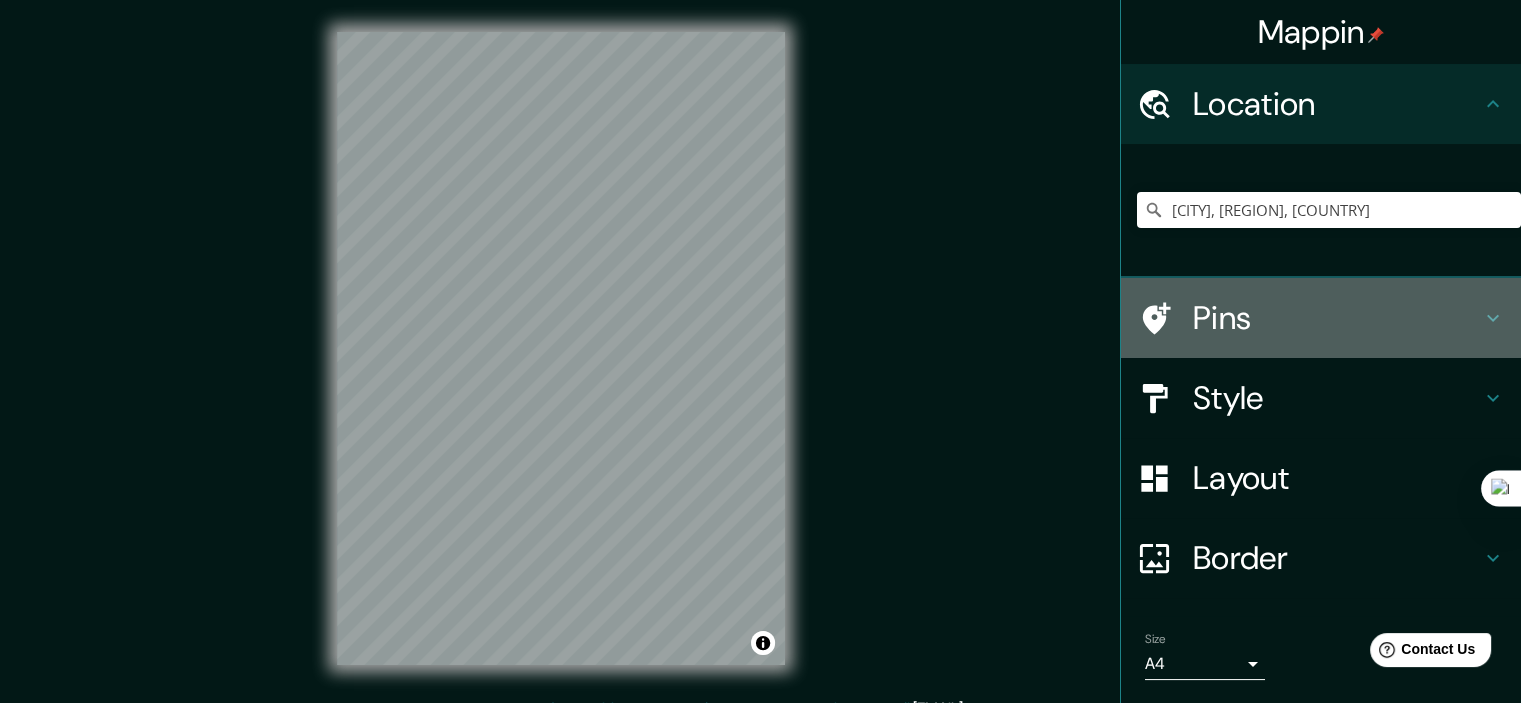 click on "Pins" at bounding box center [1337, 318] 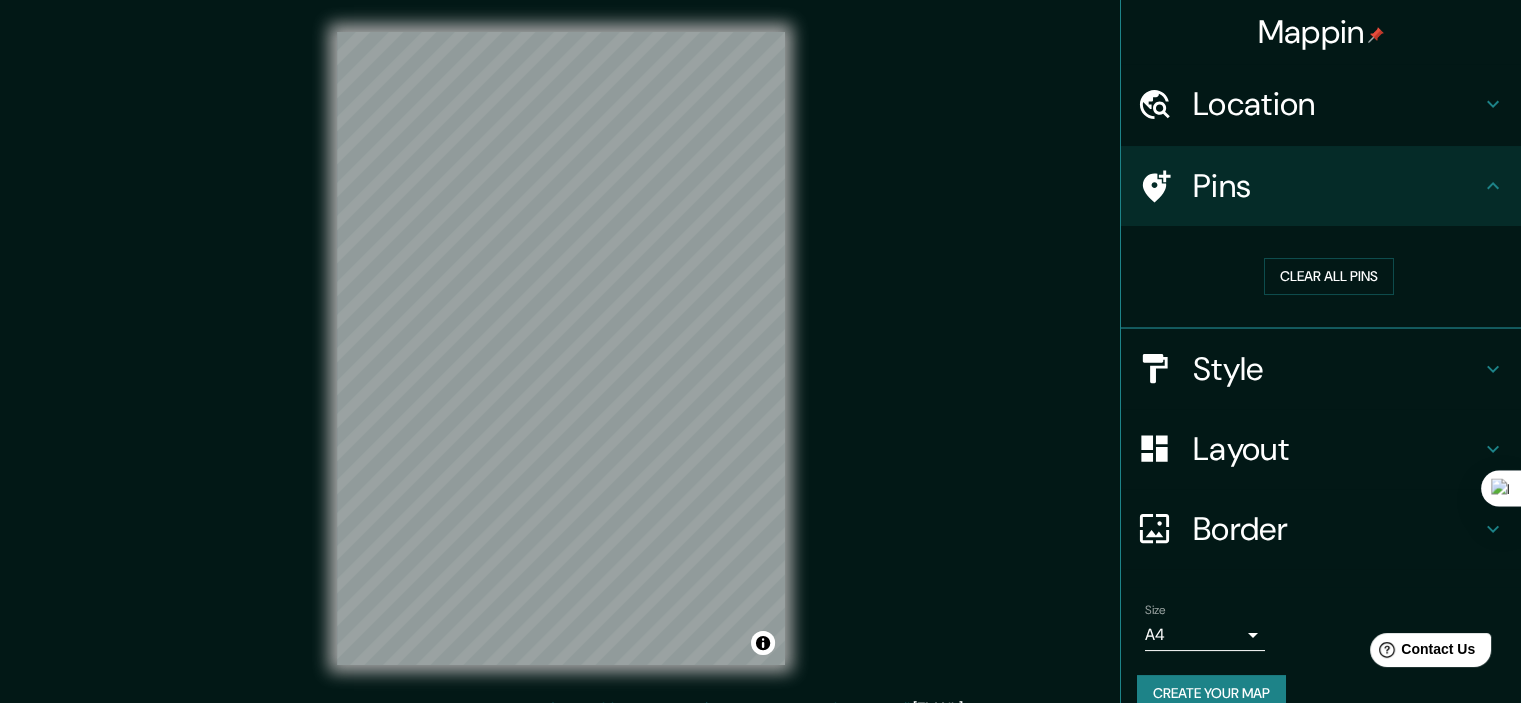 click 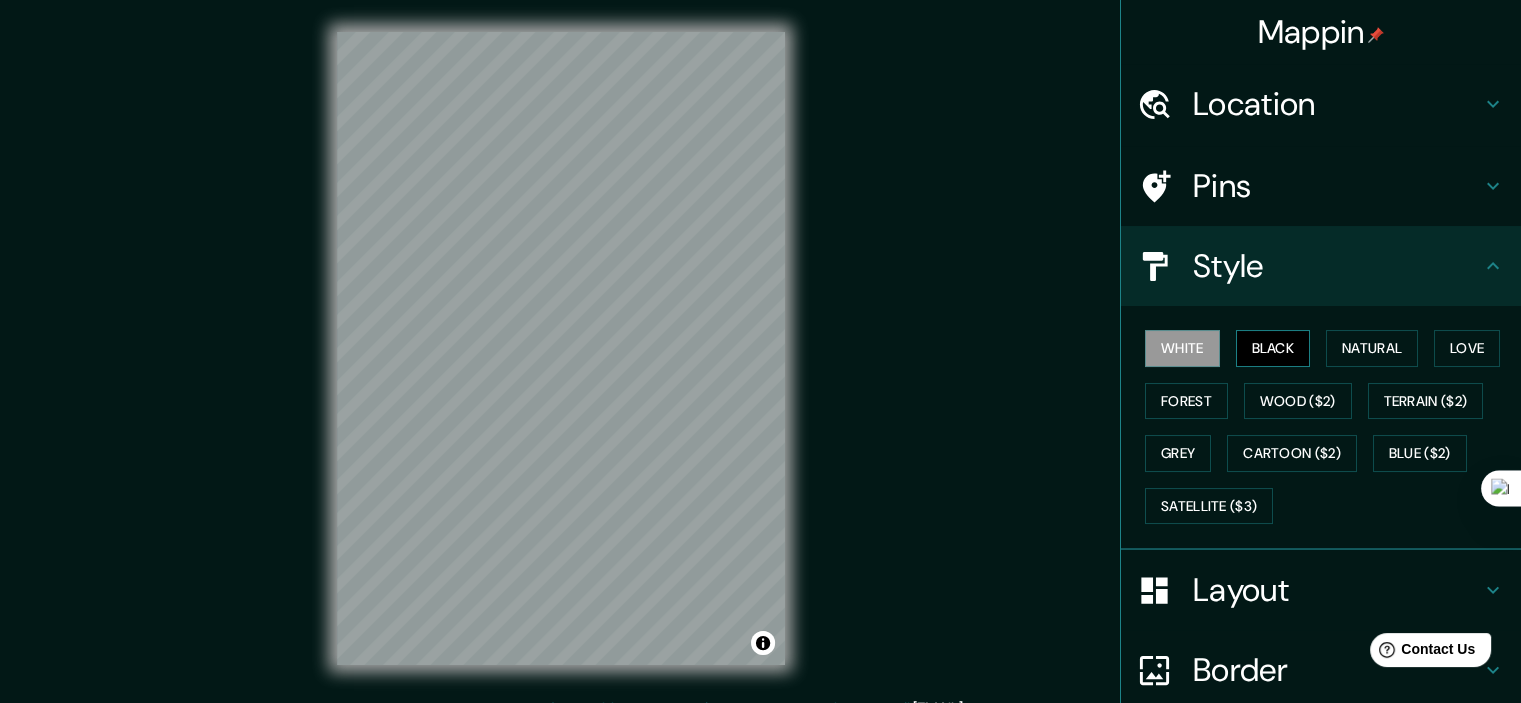 click on "Black" at bounding box center [1273, 348] 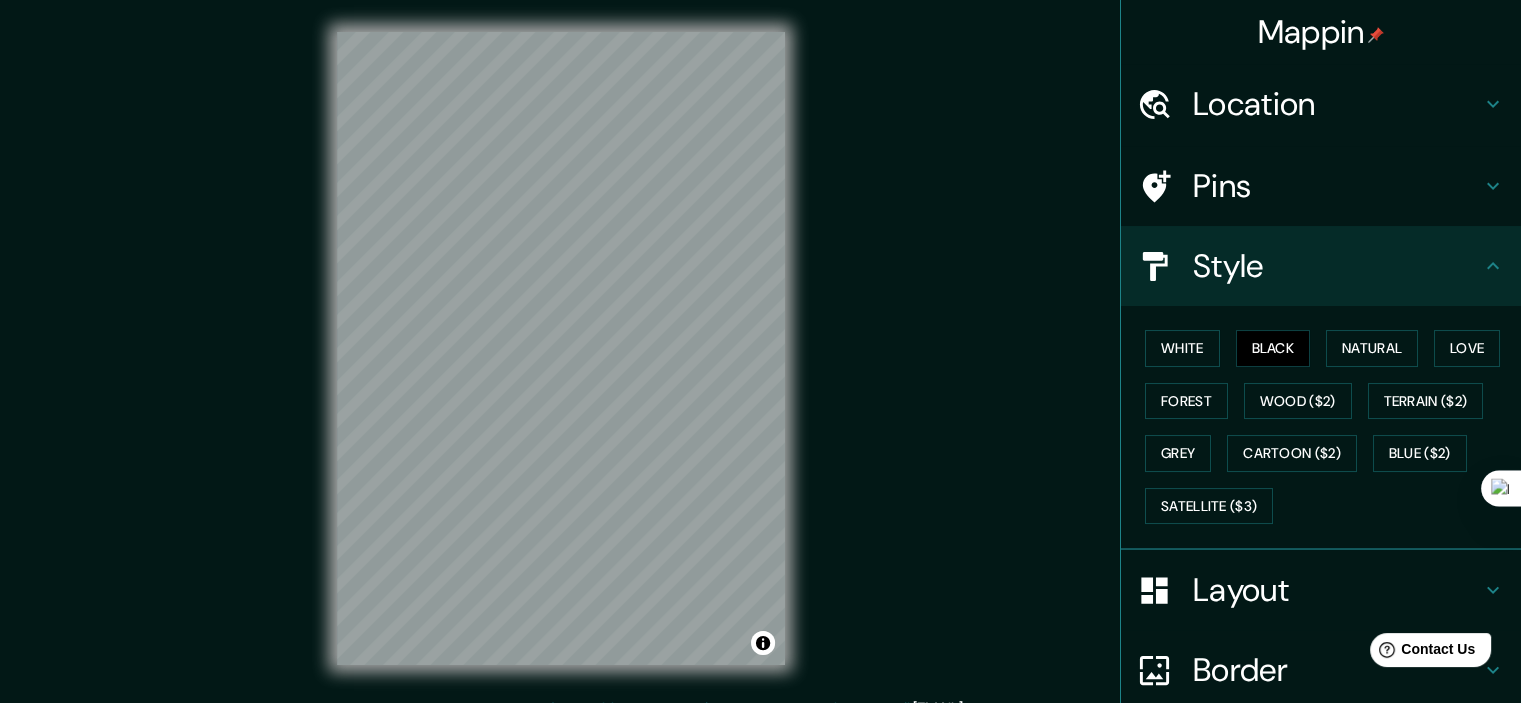 click on "White Black Natural Love Forest Wood ($2) Terrain ($2) Grey Cartoon ($2) Blue ($2) Satellite ($3)" at bounding box center [1329, 427] 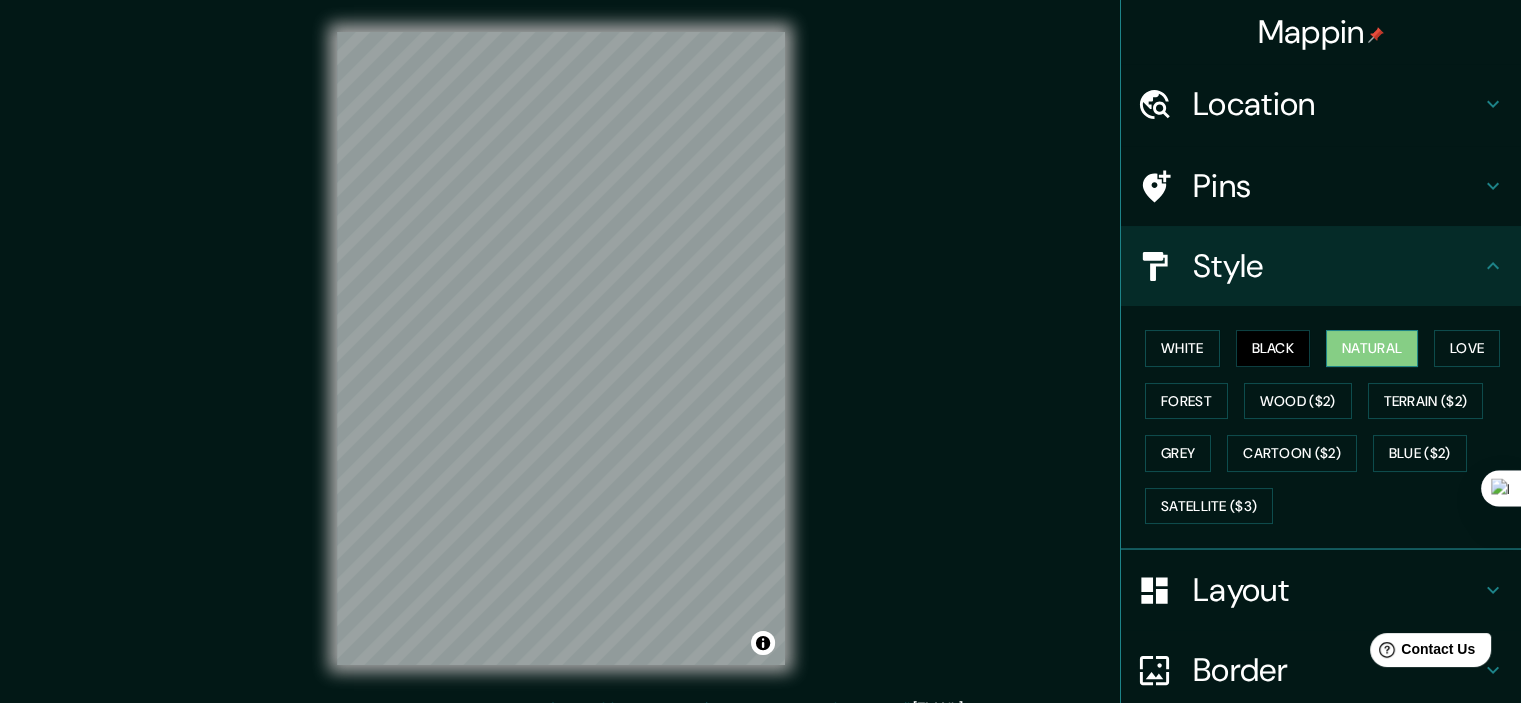 click on "Natural" at bounding box center [1372, 348] 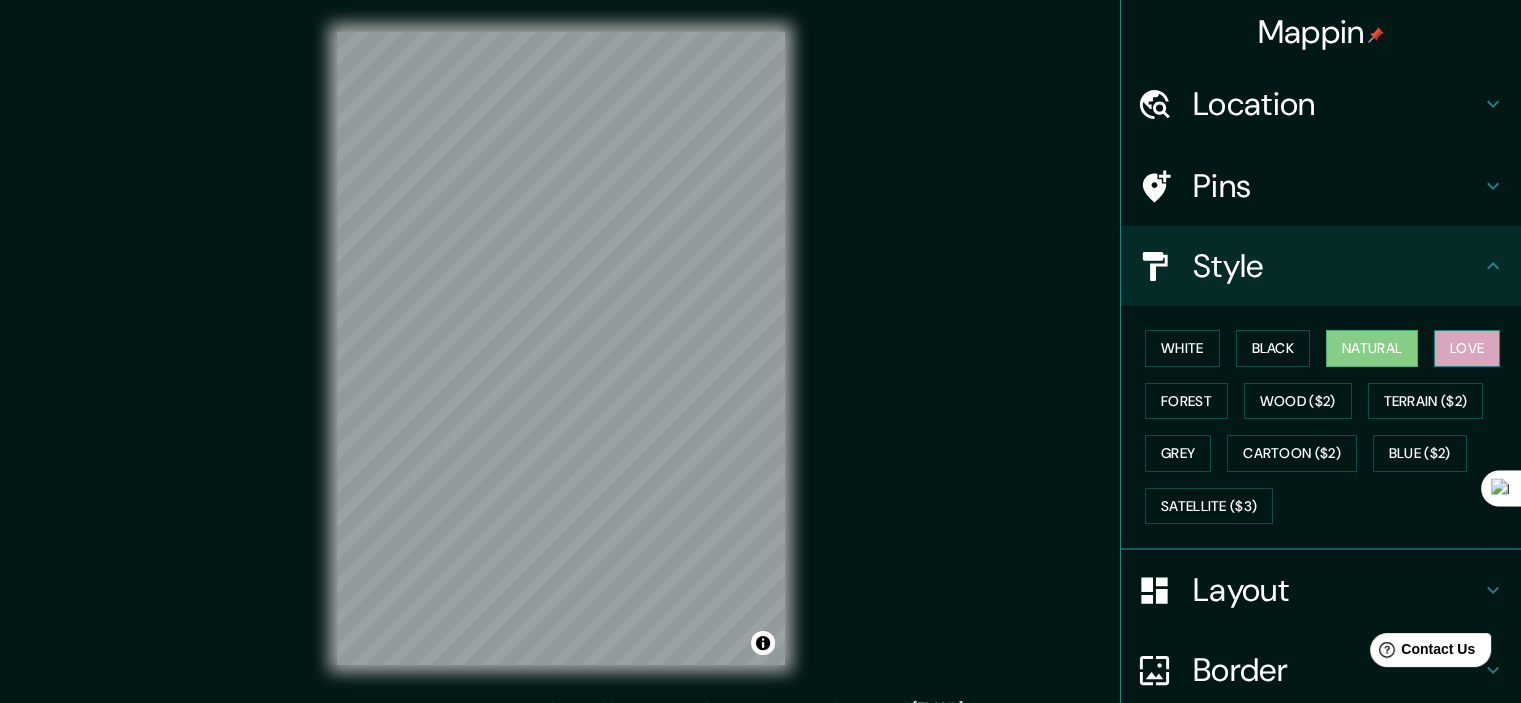 click on "Love" at bounding box center [1467, 348] 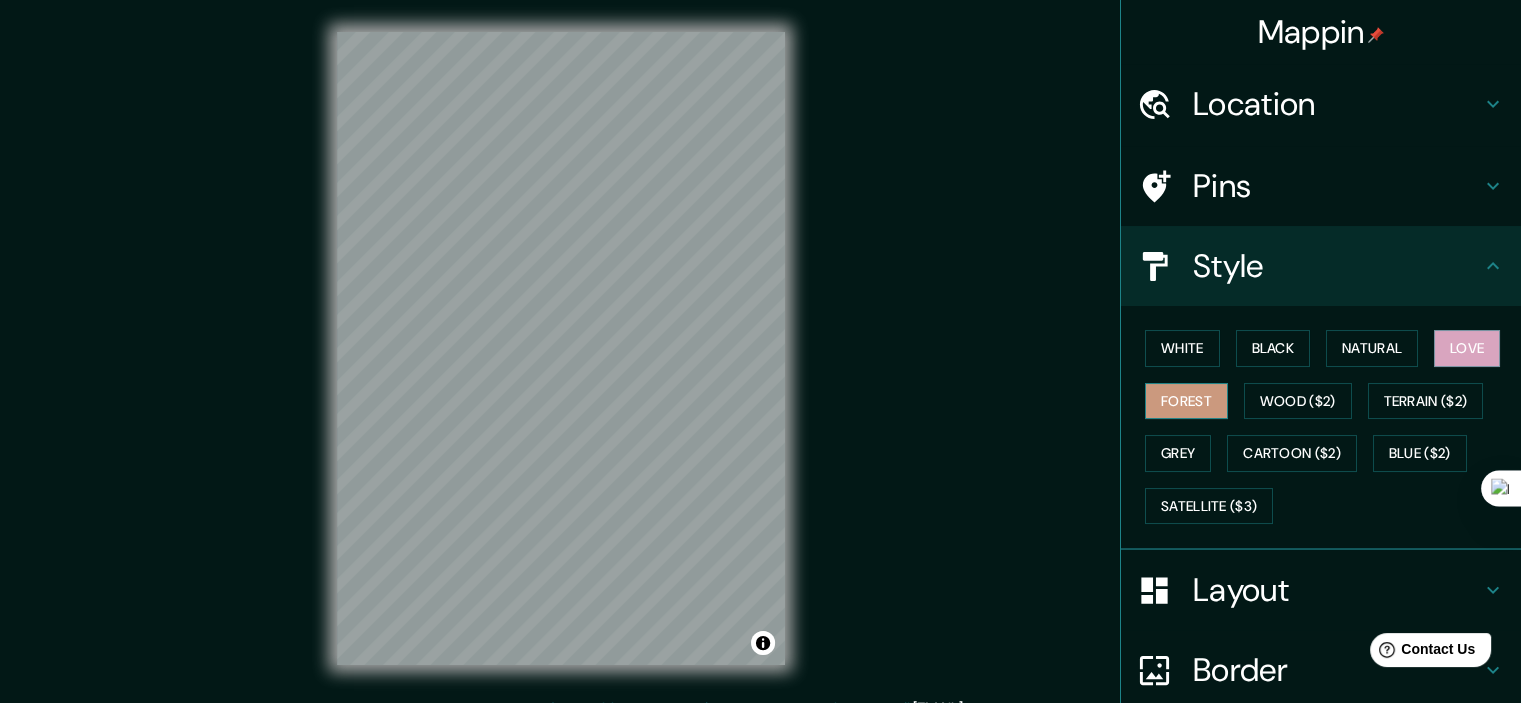 click on "Forest" at bounding box center (1186, 401) 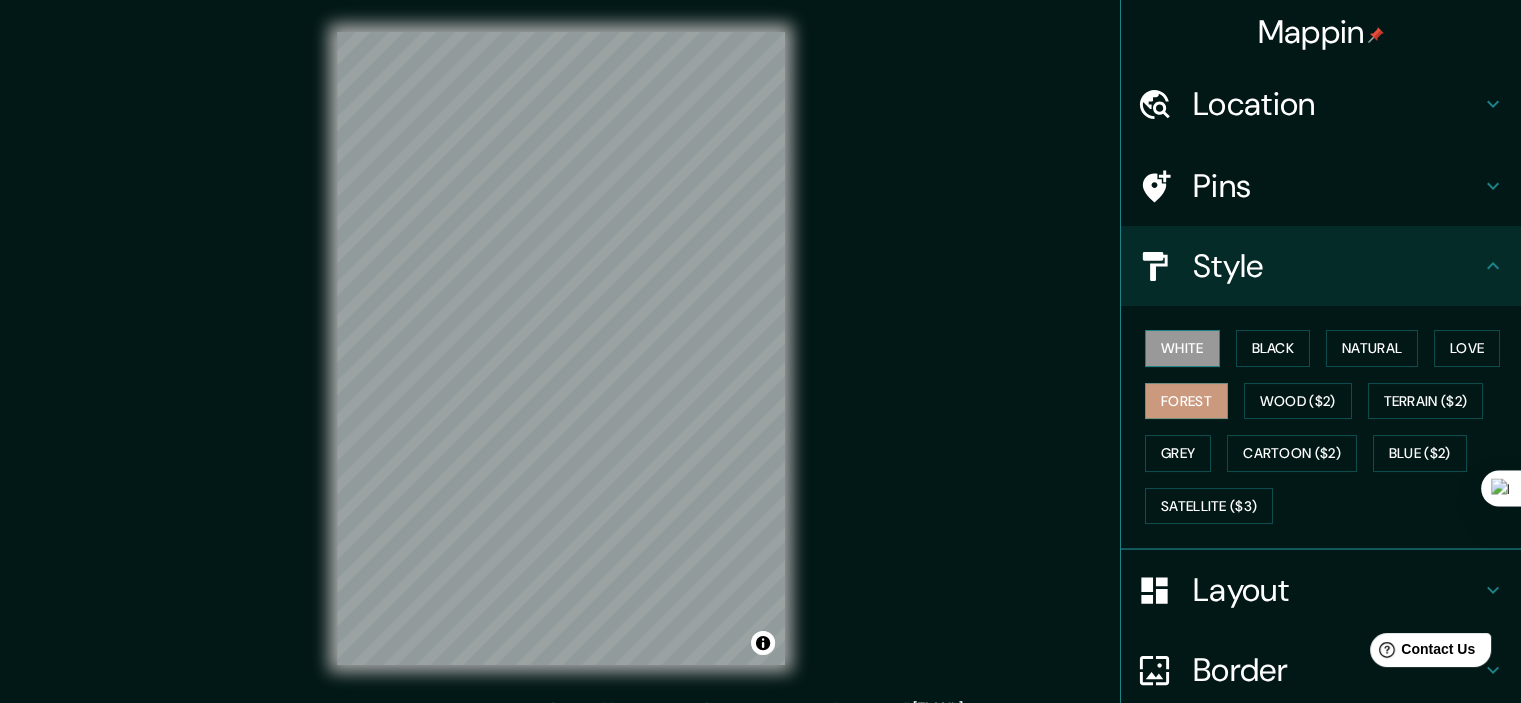 click on "White" at bounding box center [1182, 348] 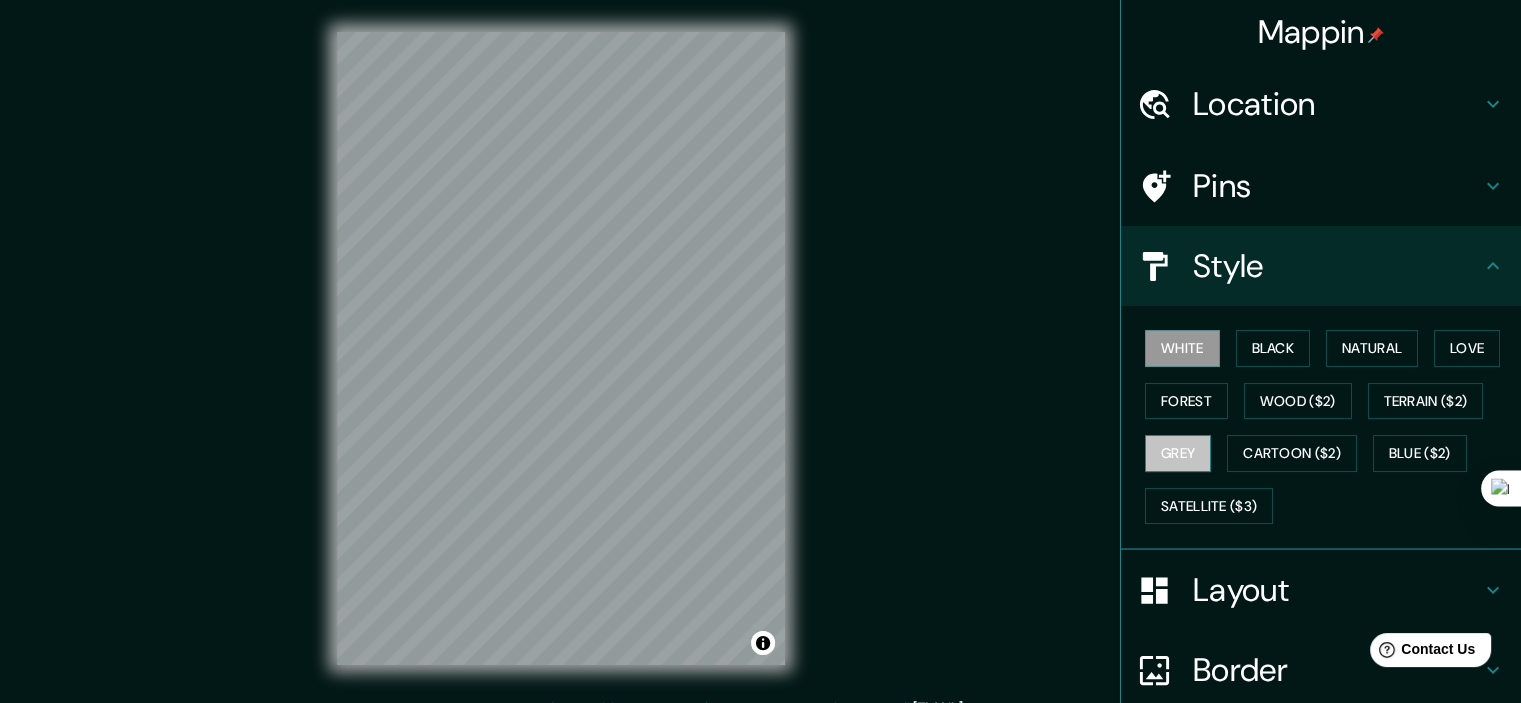 click on "Grey" at bounding box center (1178, 453) 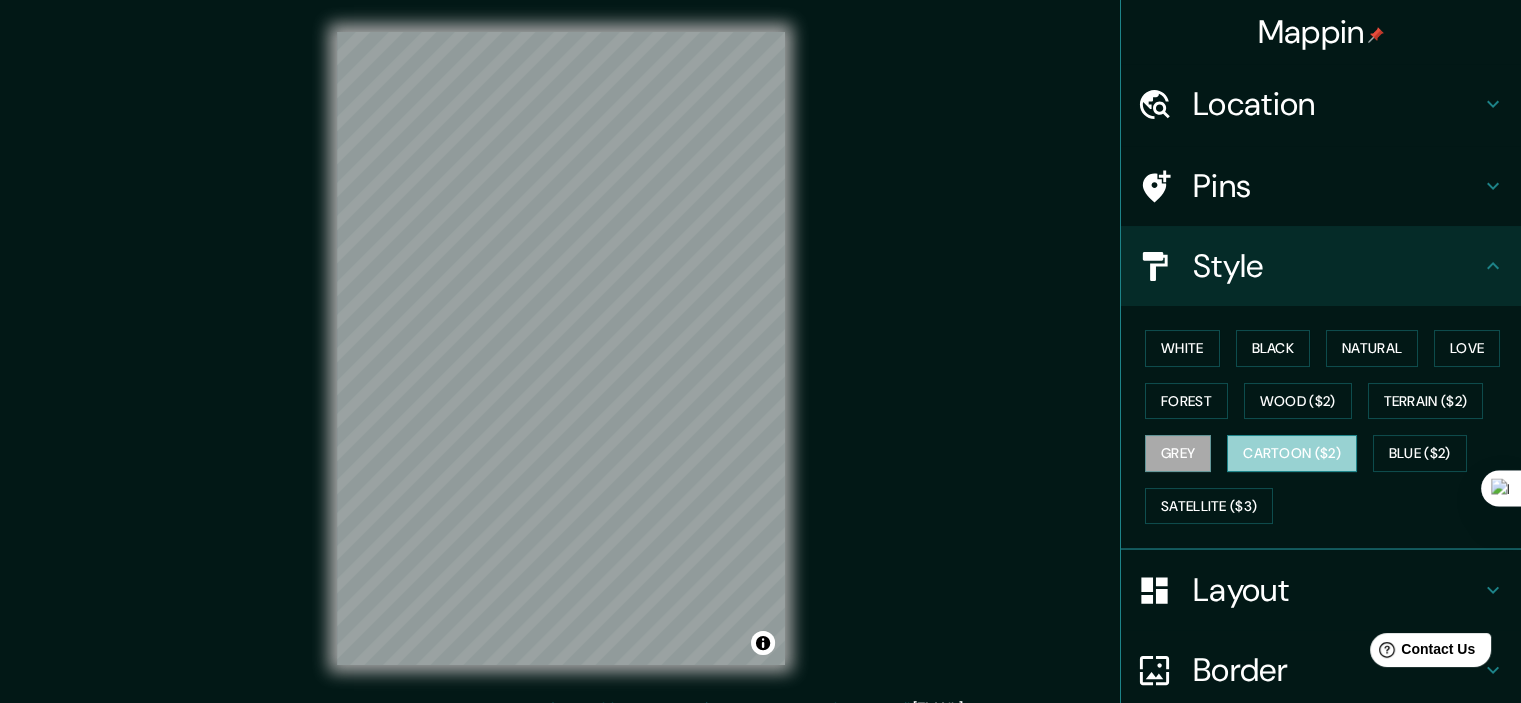click on "Cartoon ($2)" at bounding box center (1292, 453) 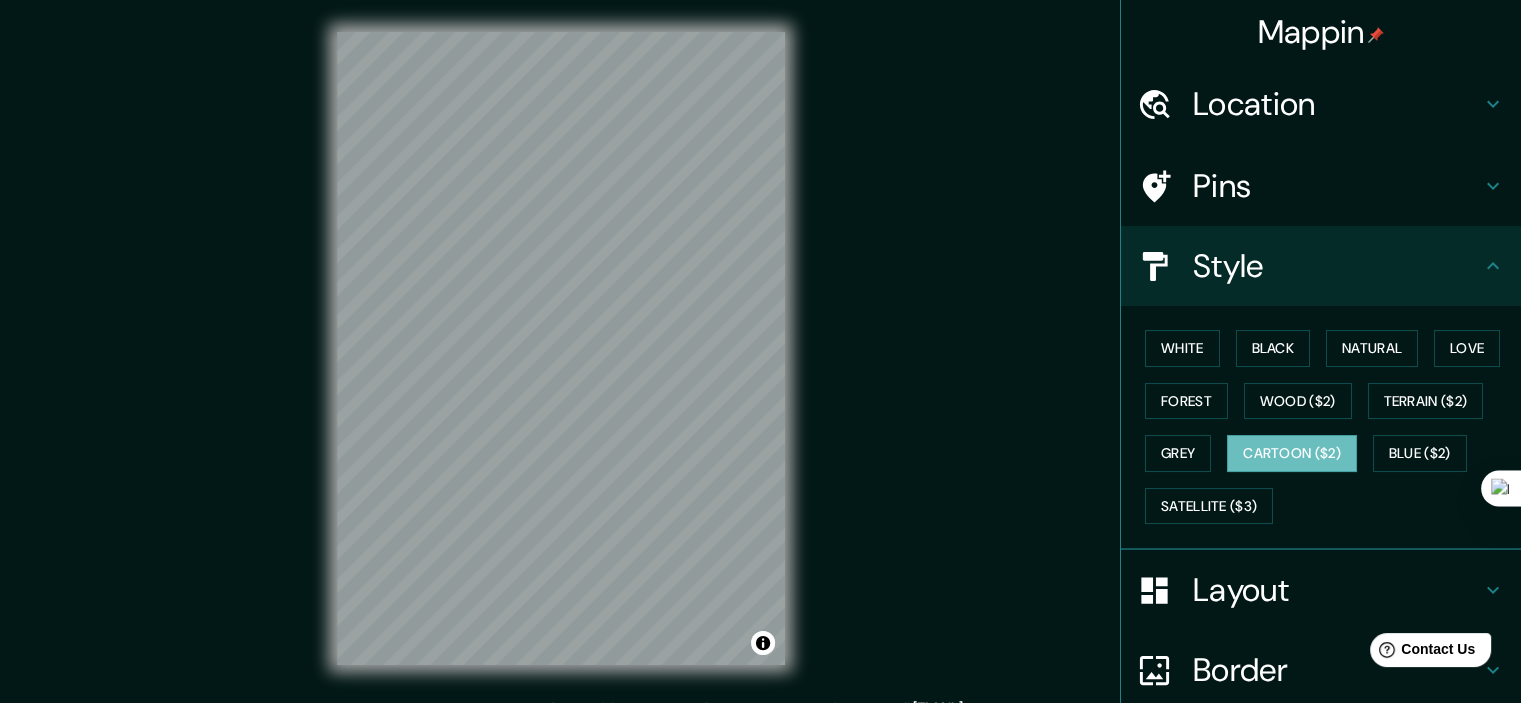 click on "White Black Natural Love Forest Wood ($2) Terrain ($2) Grey Cartoon ($2) Blue ($2) Satellite ($3)" at bounding box center [1329, 427] 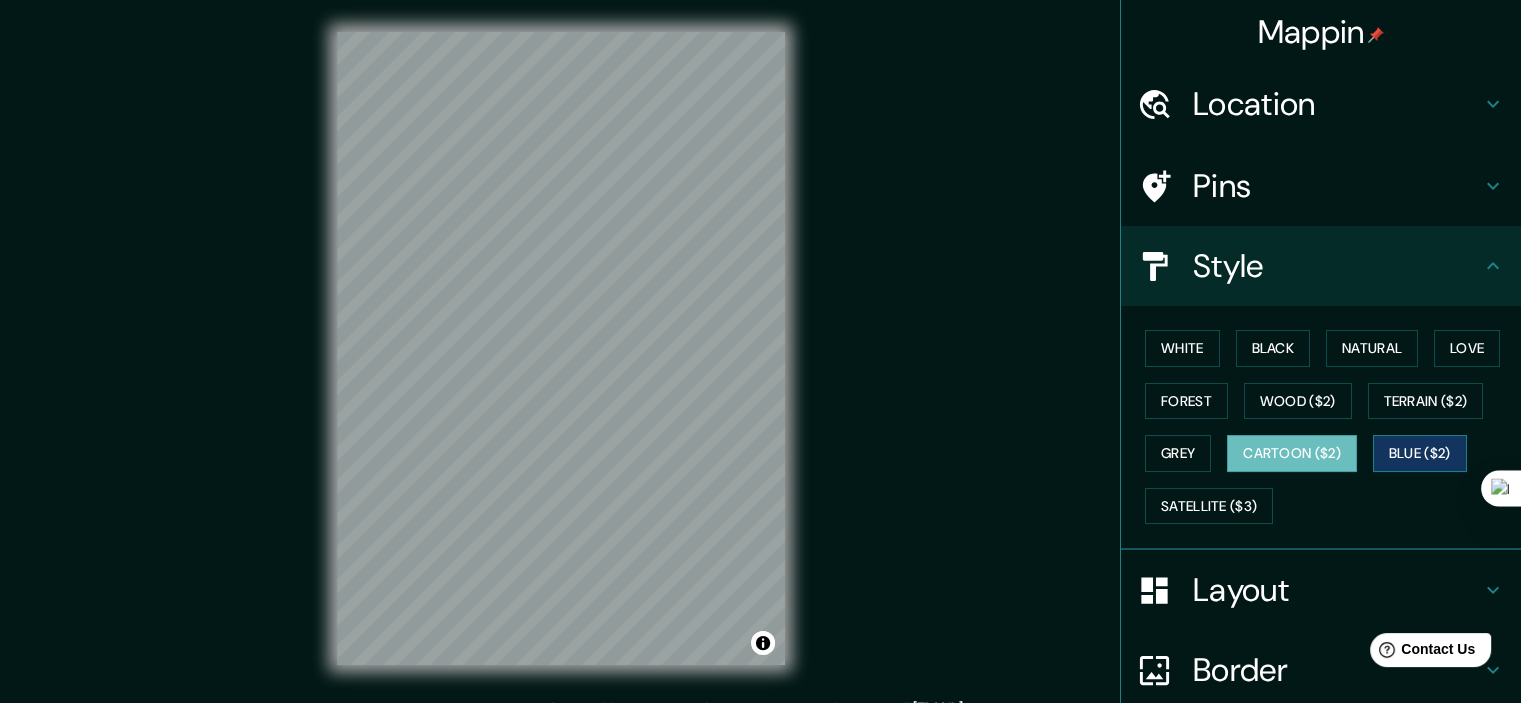 click on "Blue ($2)" at bounding box center [1420, 453] 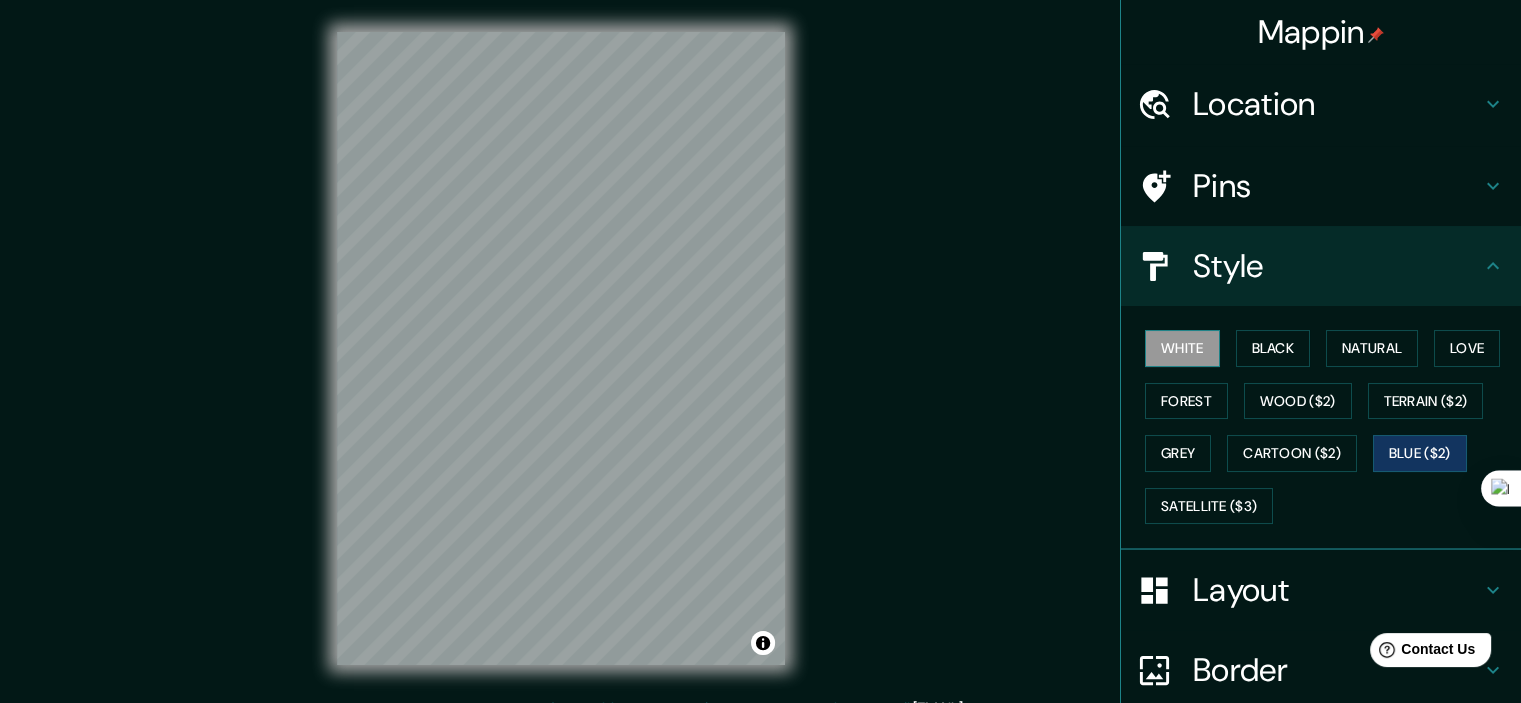 click on "White" at bounding box center (1182, 348) 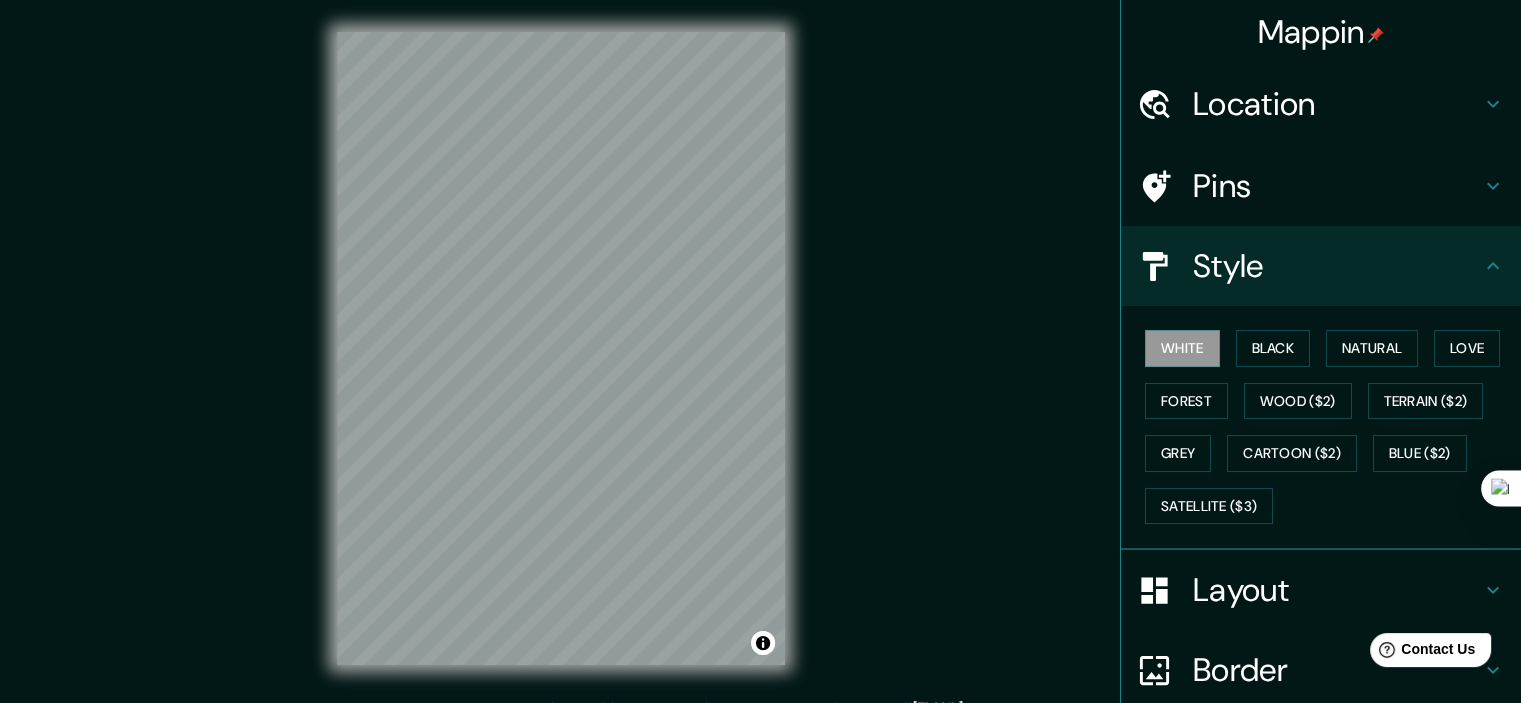 click 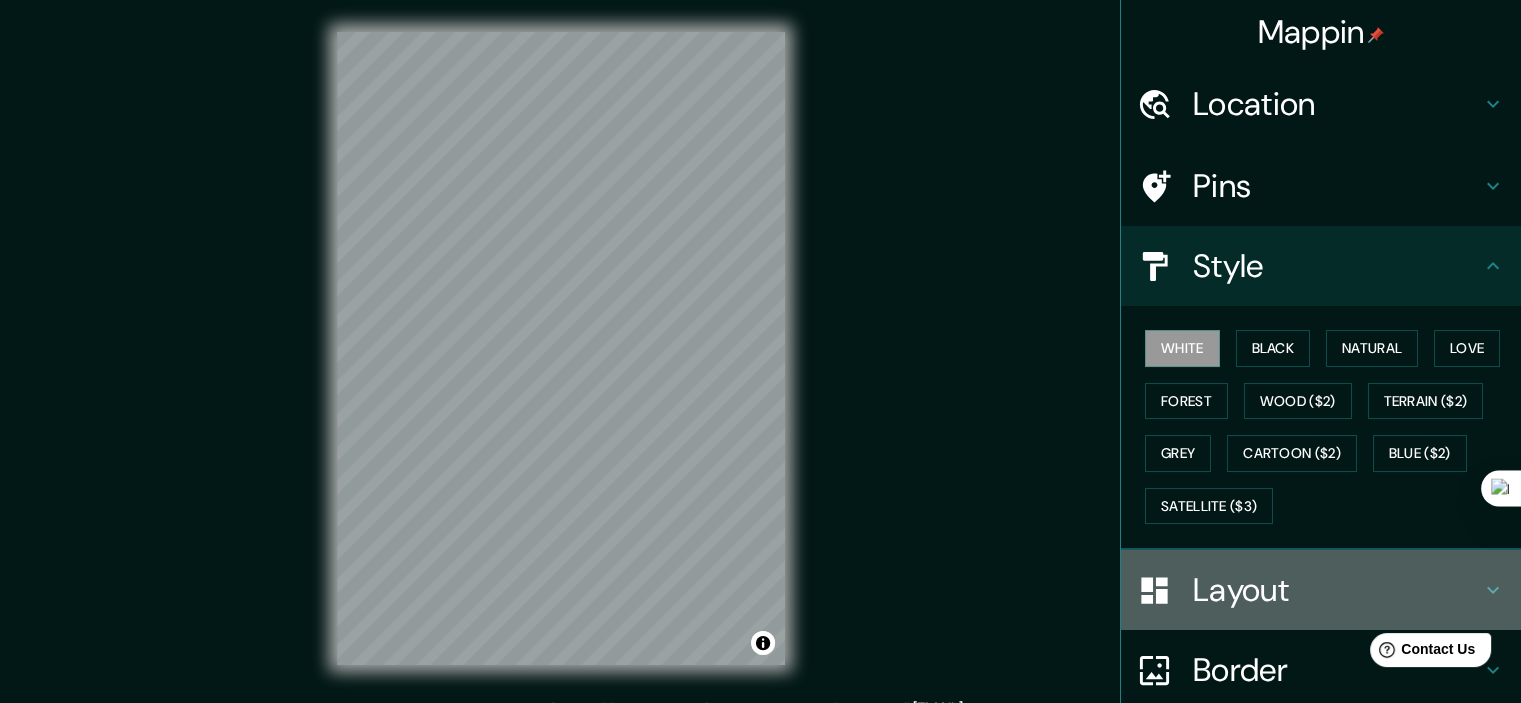 click on "Layout" at bounding box center [1337, 590] 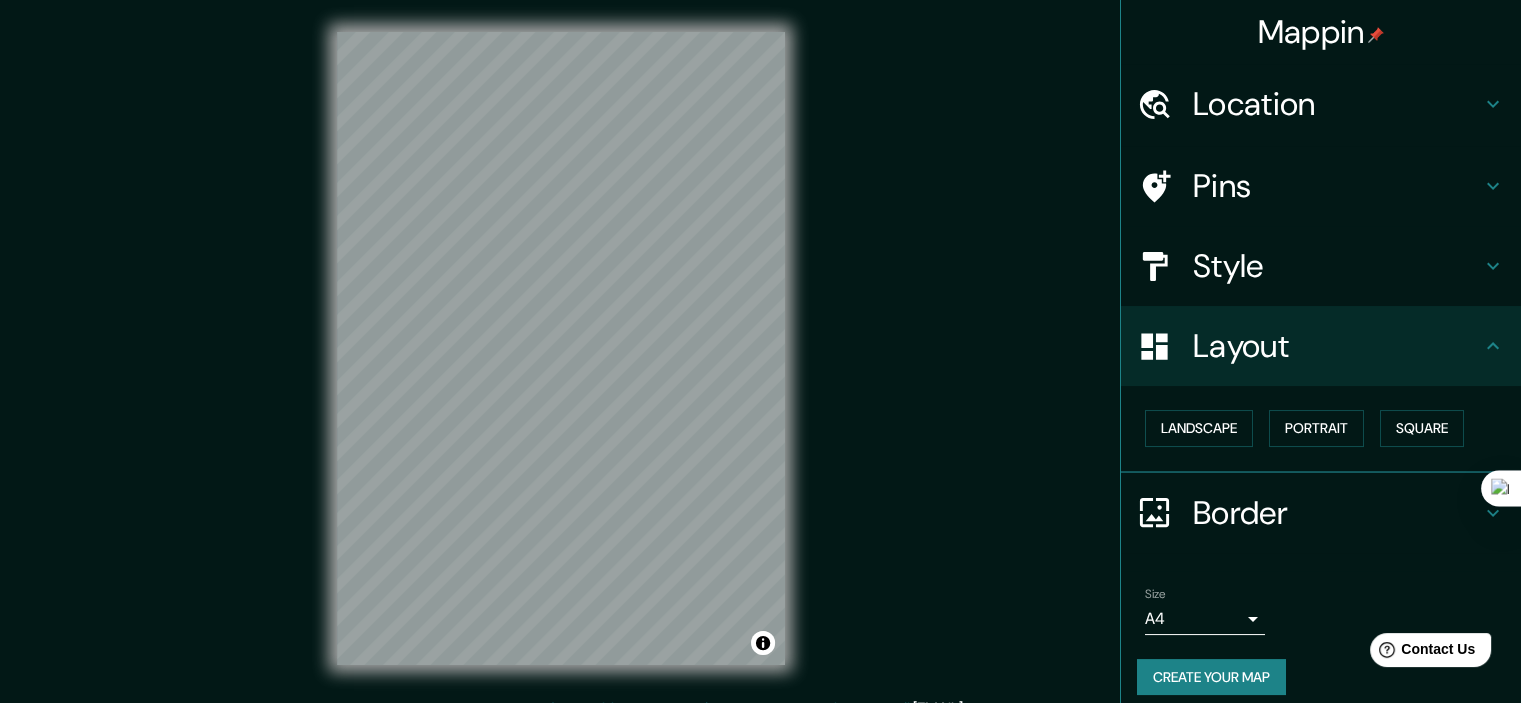 scroll, scrollTop: 14, scrollLeft: 0, axis: vertical 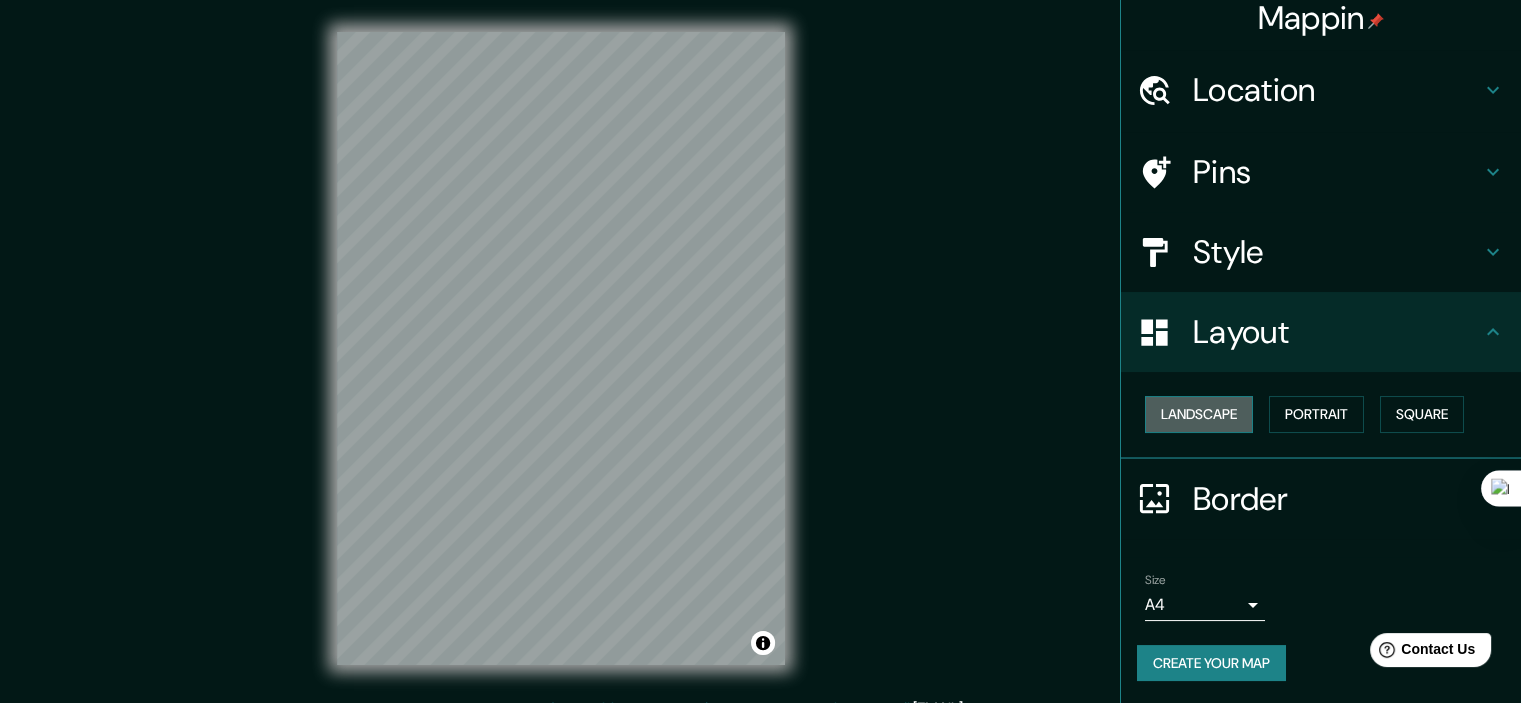 click on "Landscape" at bounding box center [1199, 414] 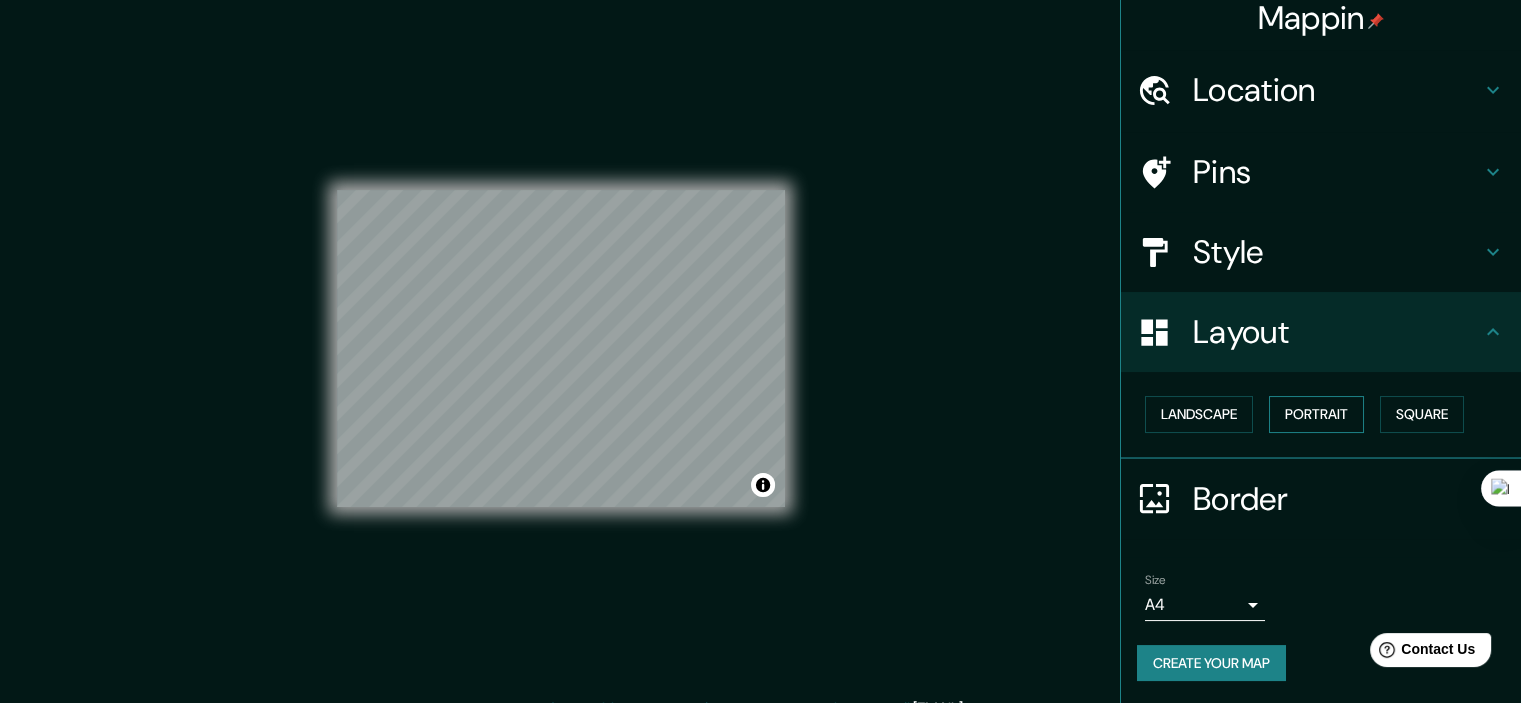click on "Portrait" at bounding box center [1316, 414] 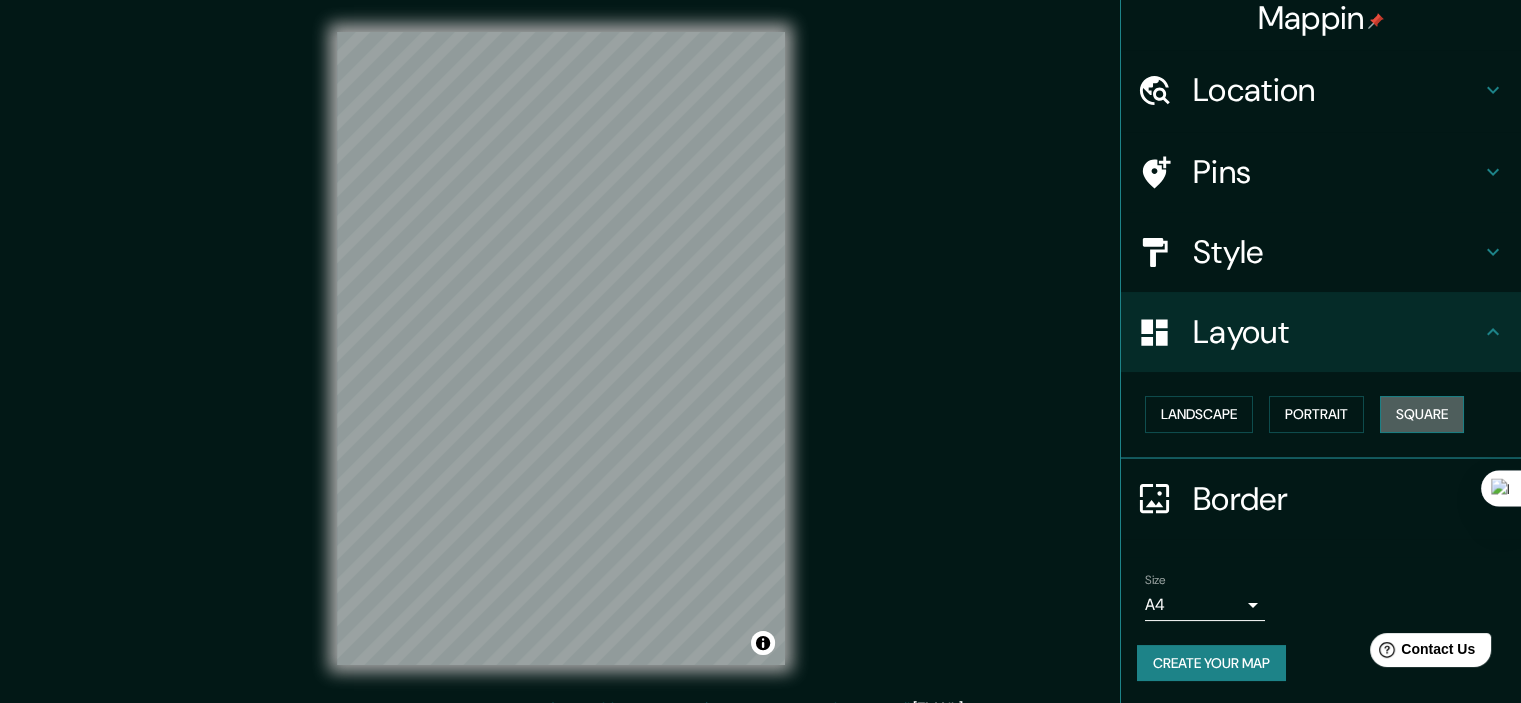 click on "Square" at bounding box center (1422, 414) 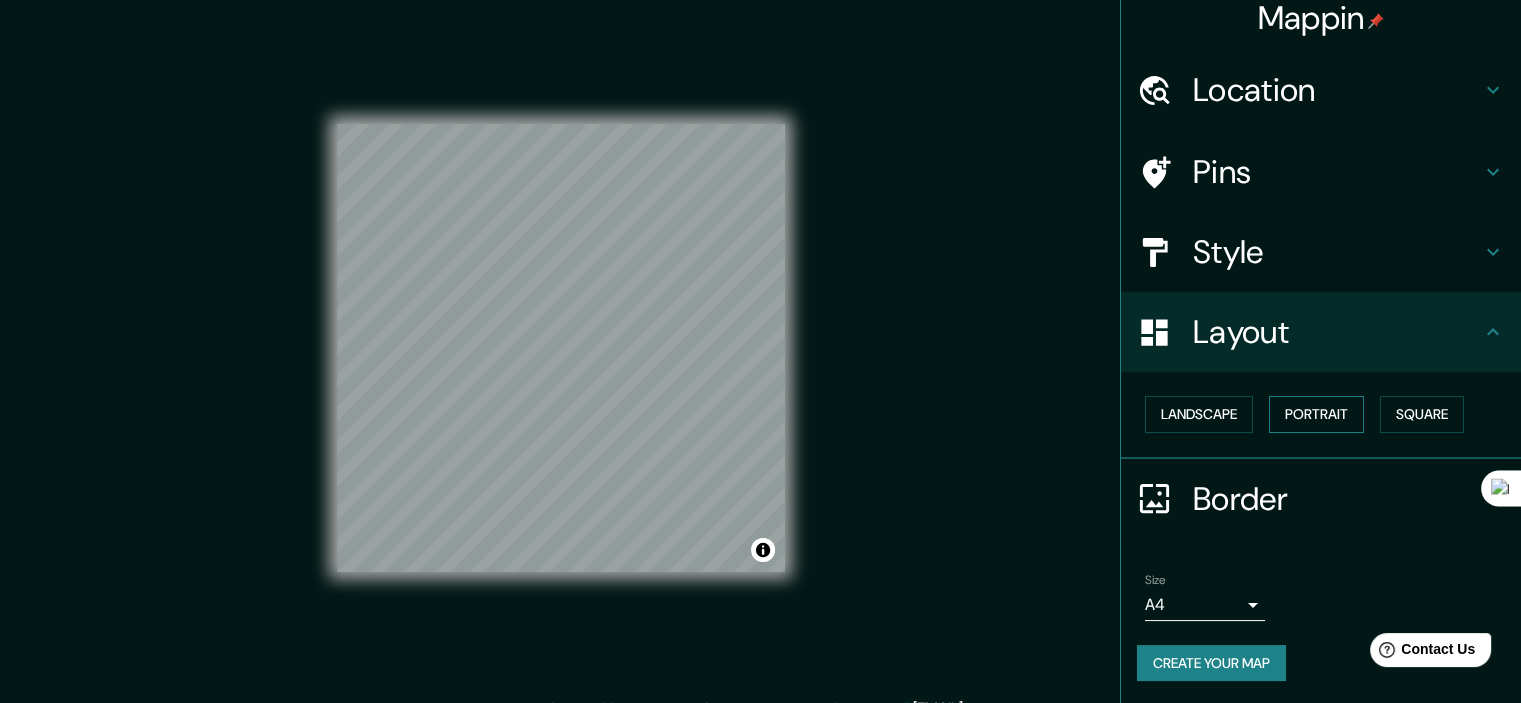 click on "Portrait" at bounding box center [1316, 414] 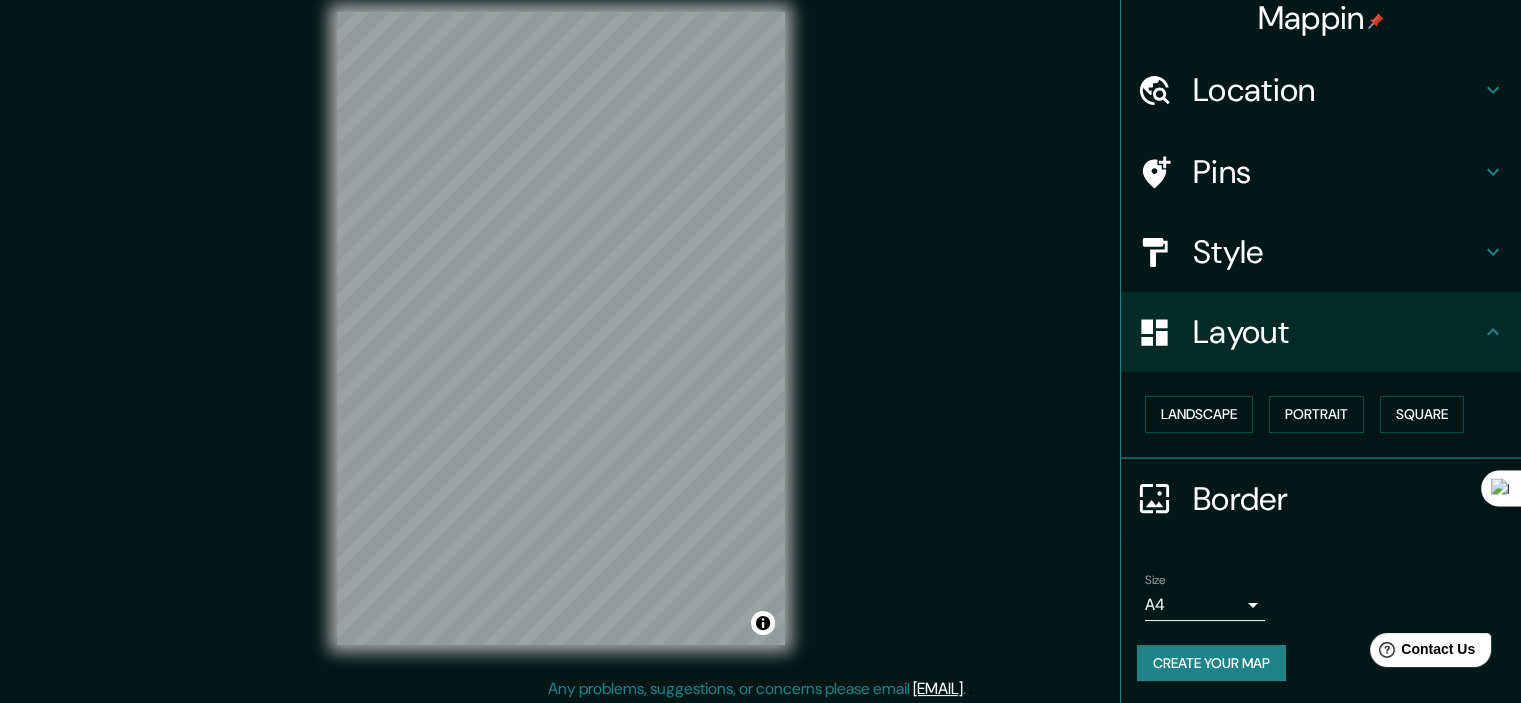 scroll, scrollTop: 25, scrollLeft: 0, axis: vertical 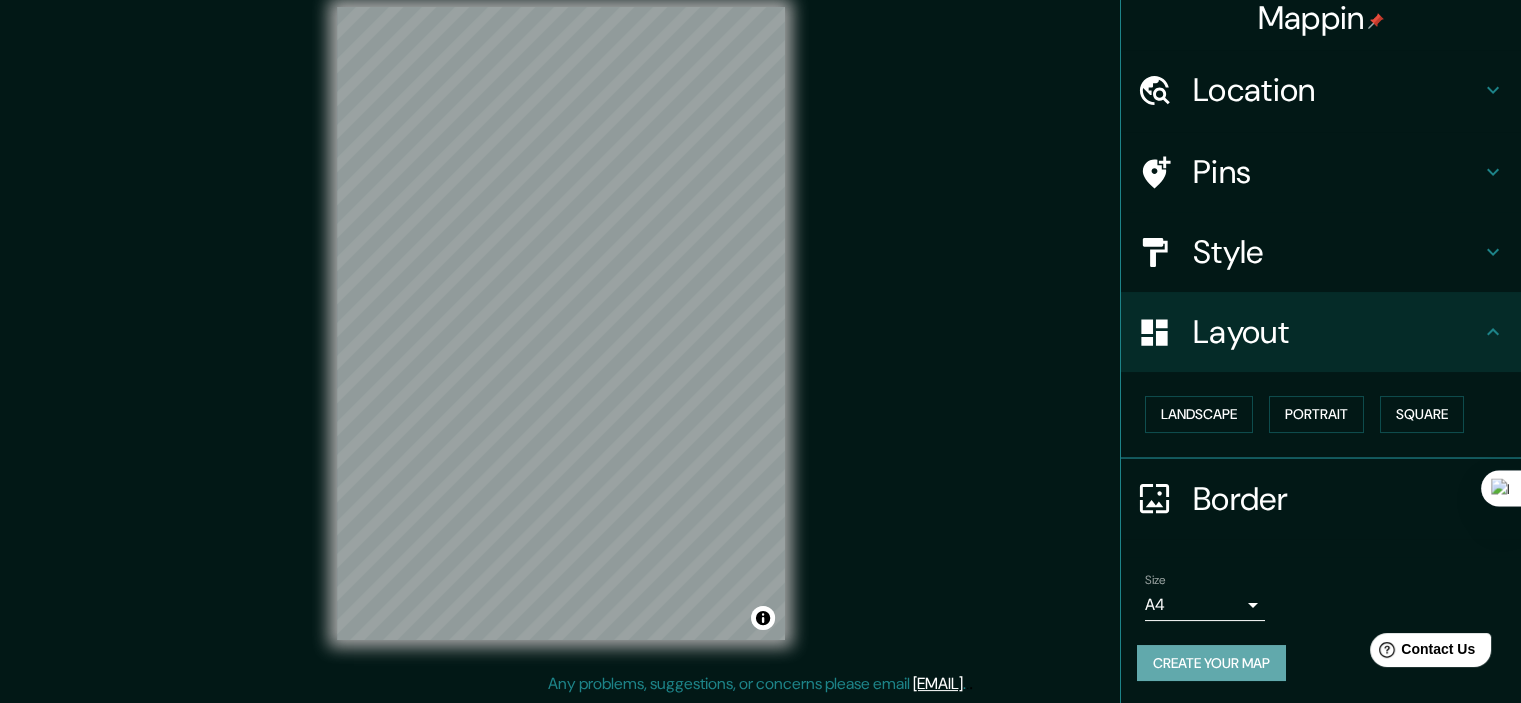 click on "Create your map" at bounding box center (1211, 663) 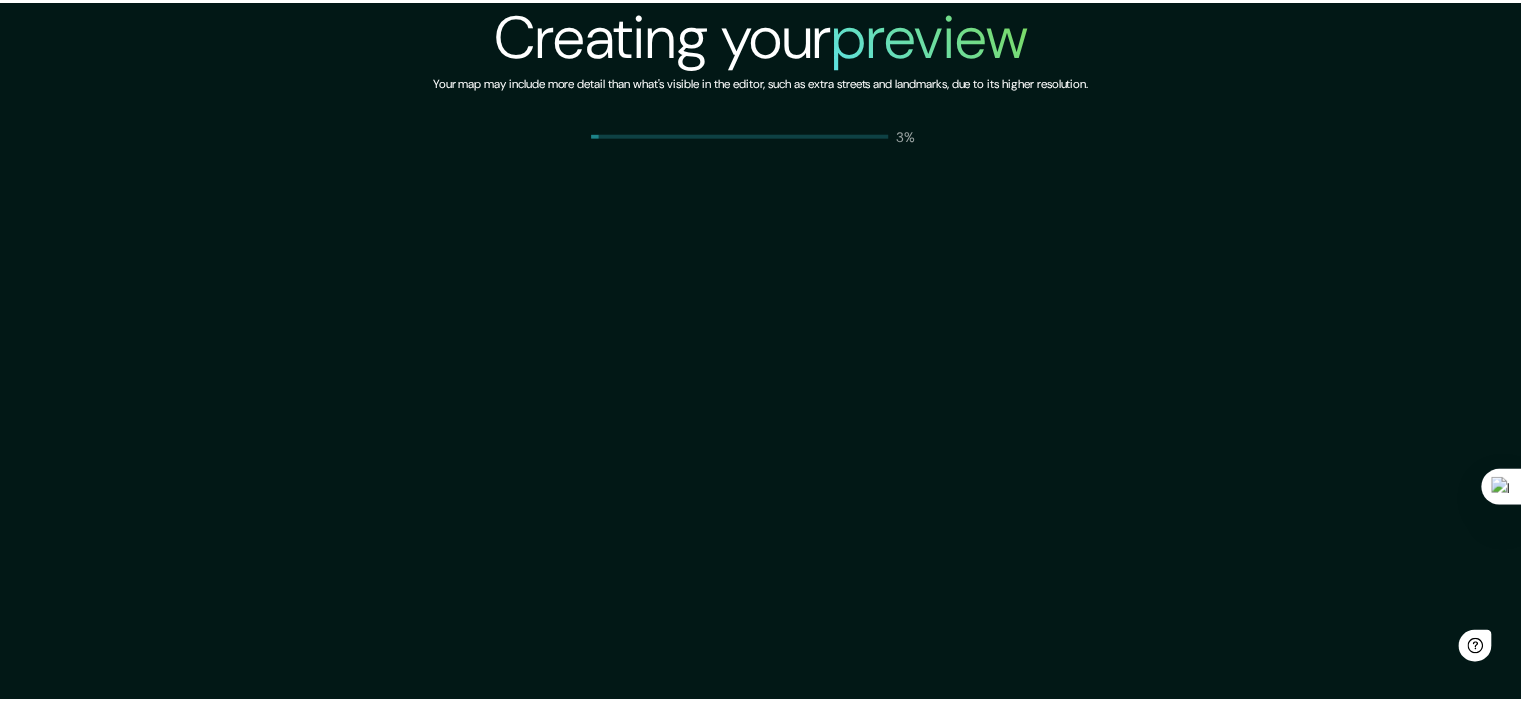 scroll, scrollTop: 0, scrollLeft: 0, axis: both 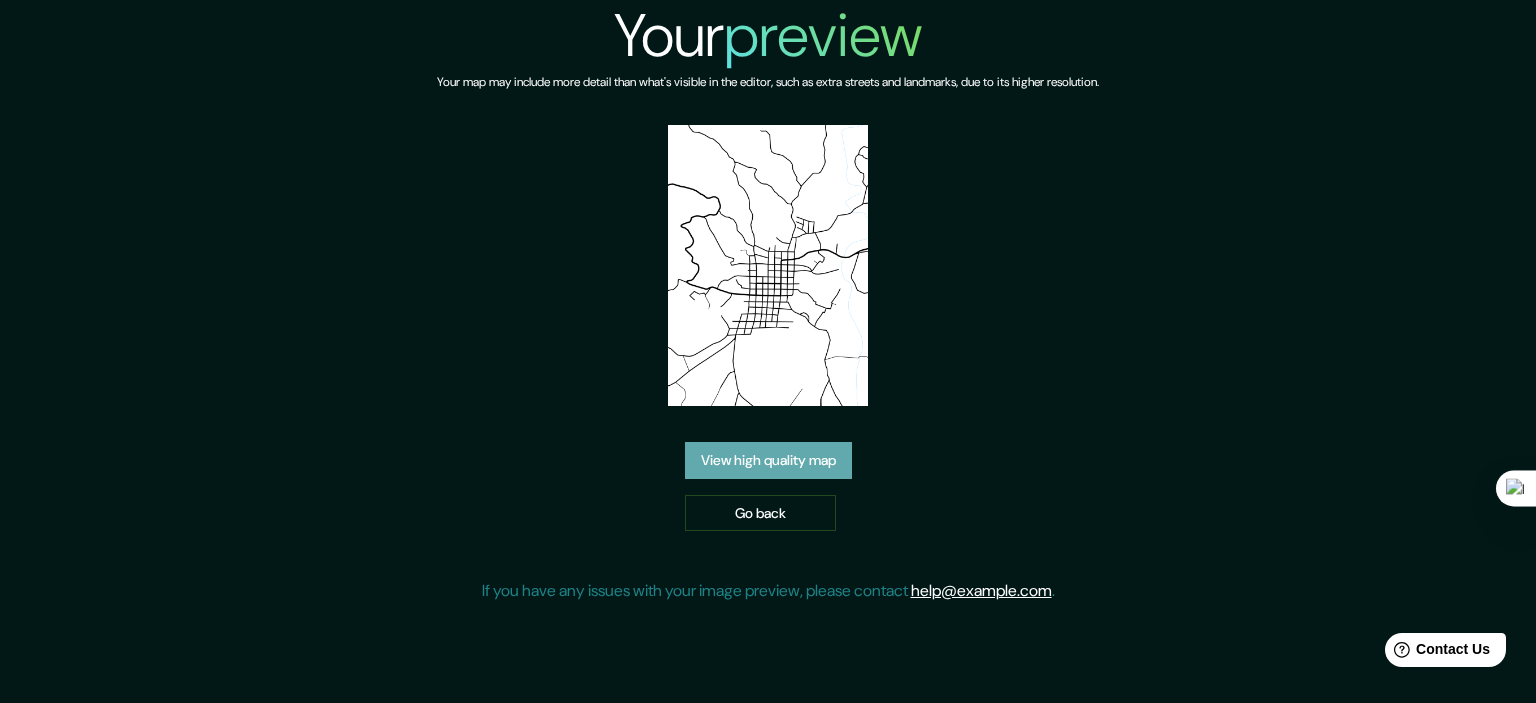 click on "View high quality map" at bounding box center (768, 460) 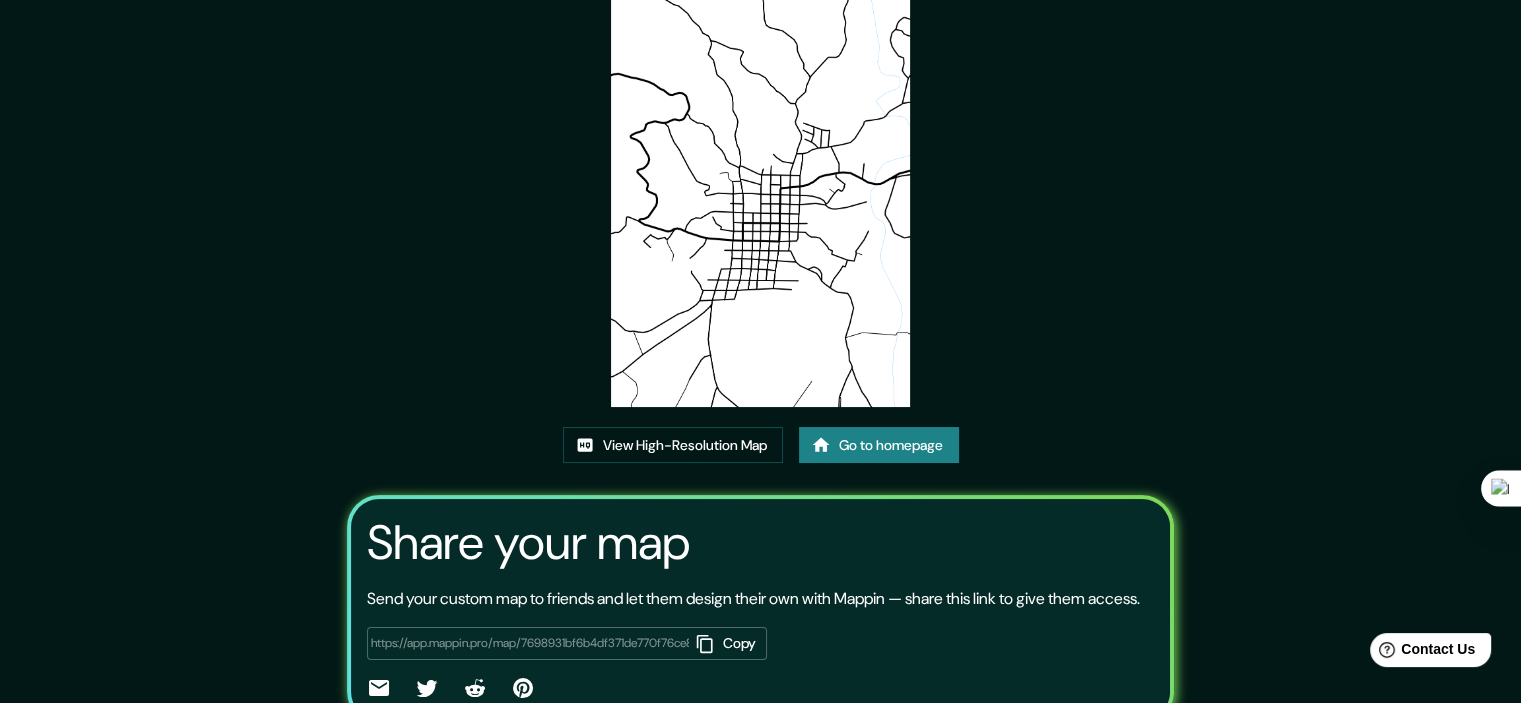 scroll, scrollTop: 218, scrollLeft: 0, axis: vertical 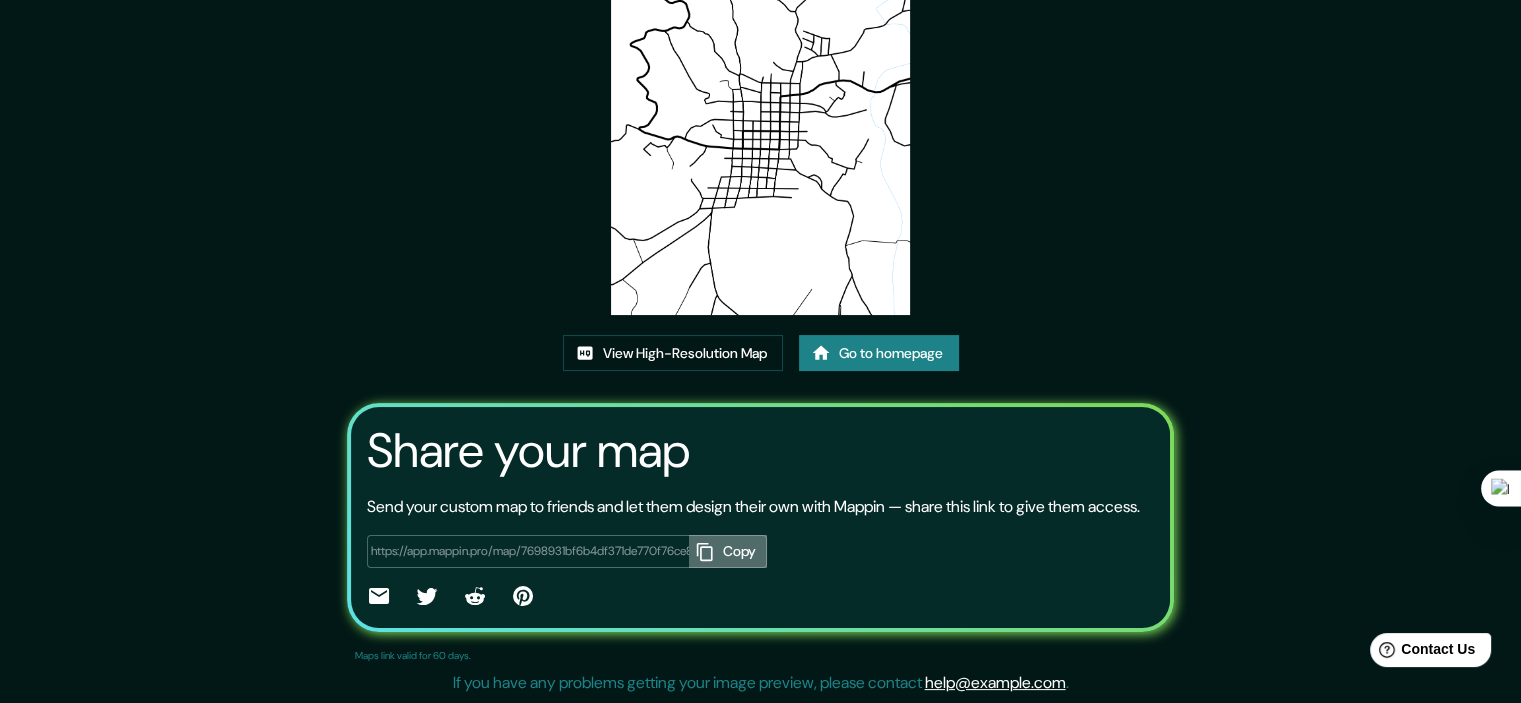 click on "Copy" at bounding box center [728, 551] 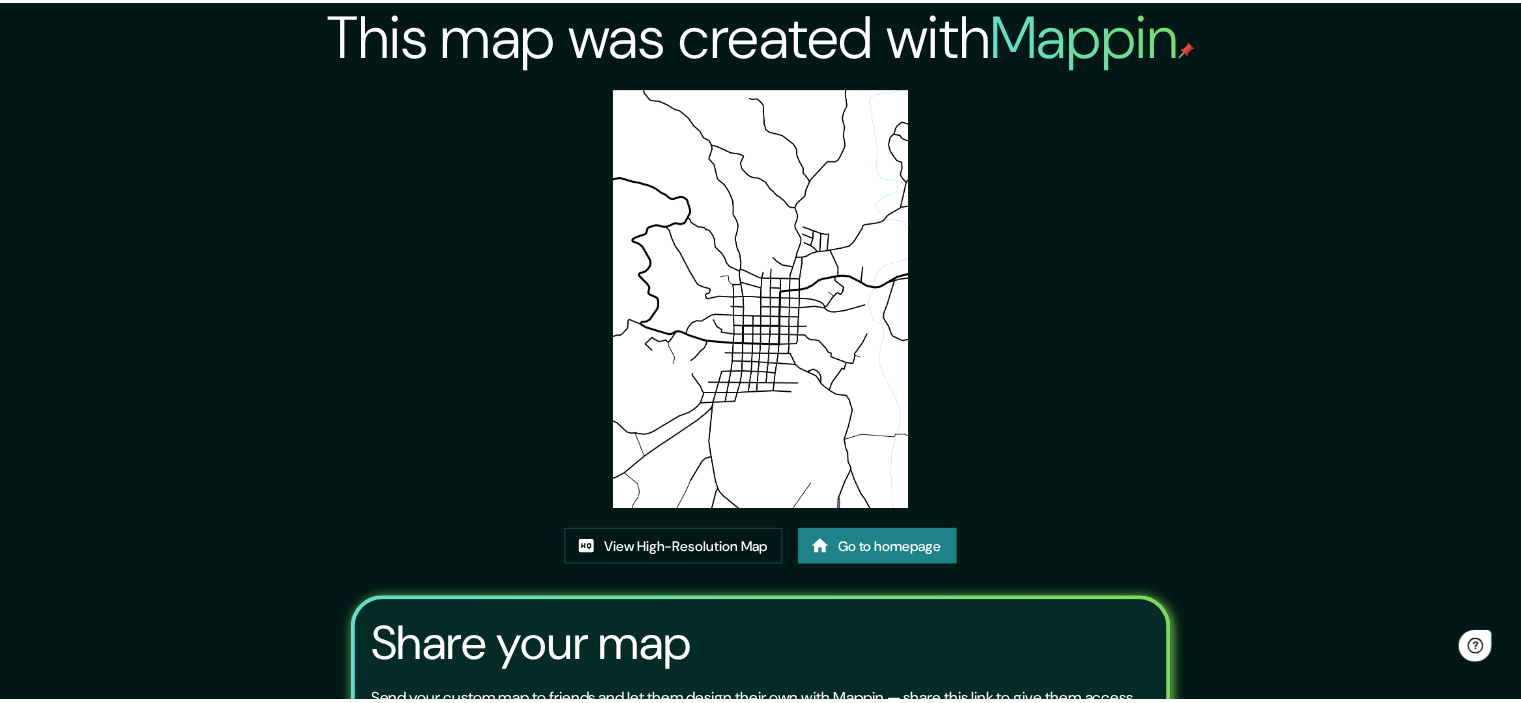 scroll, scrollTop: 0, scrollLeft: 0, axis: both 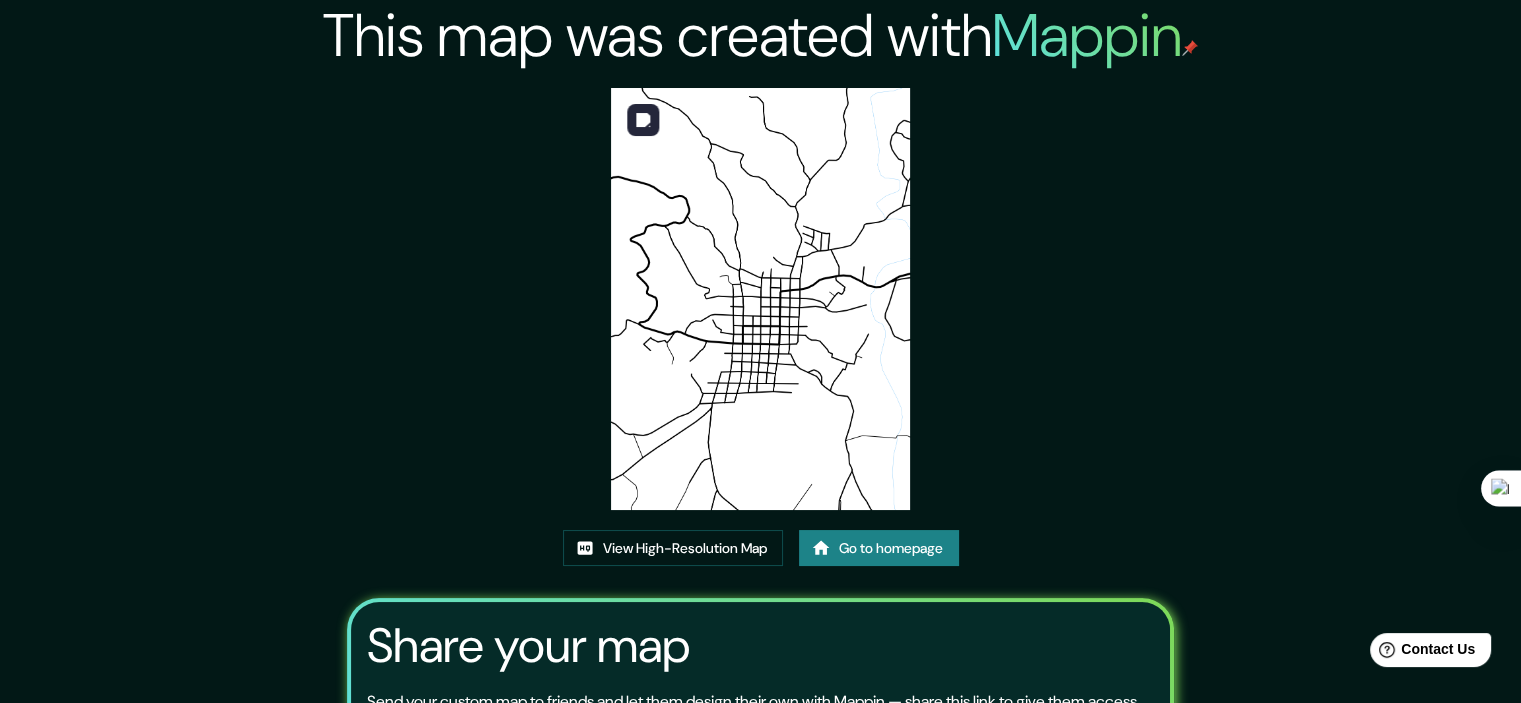 click at bounding box center [760, 299] 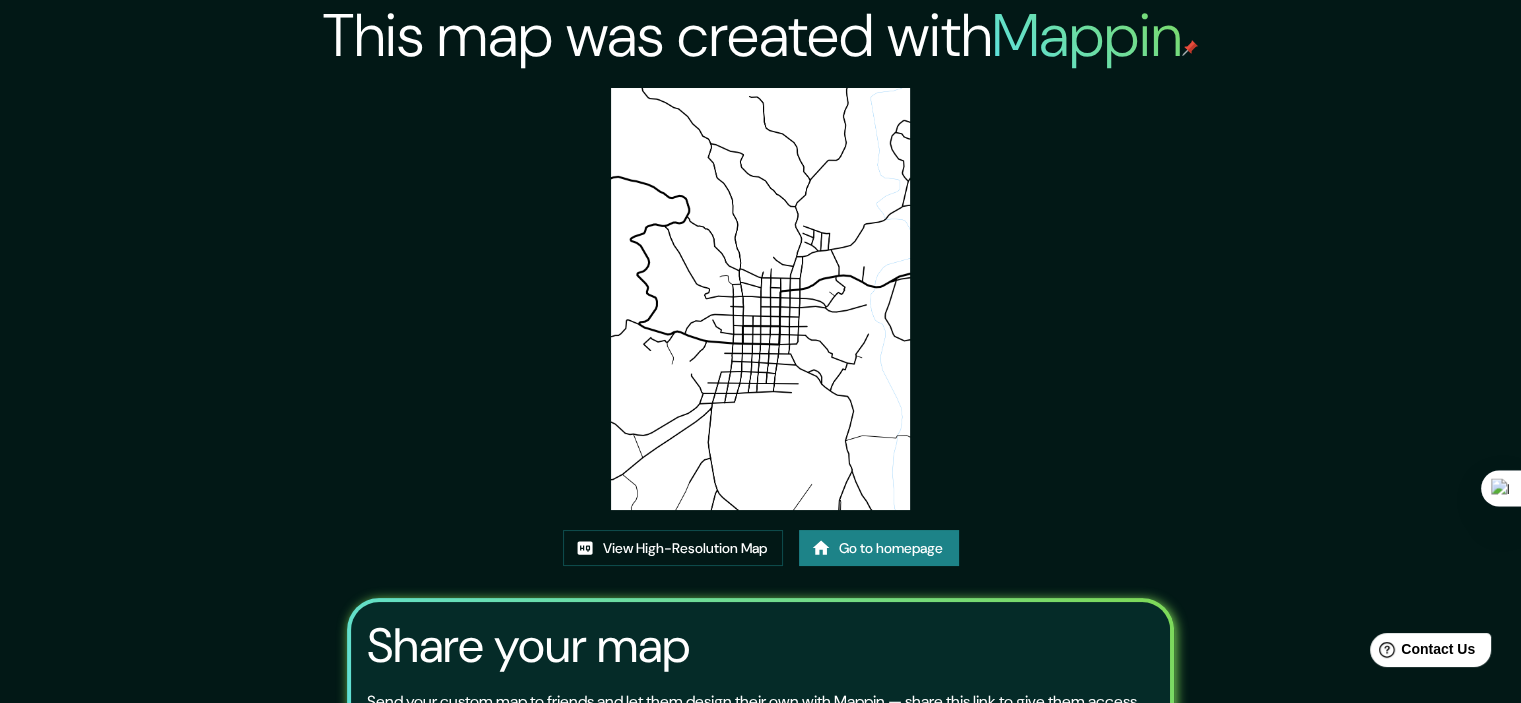drag, startPoint x: 868, startPoint y: 303, endPoint x: 1084, endPoint y: 230, distance: 228.0022 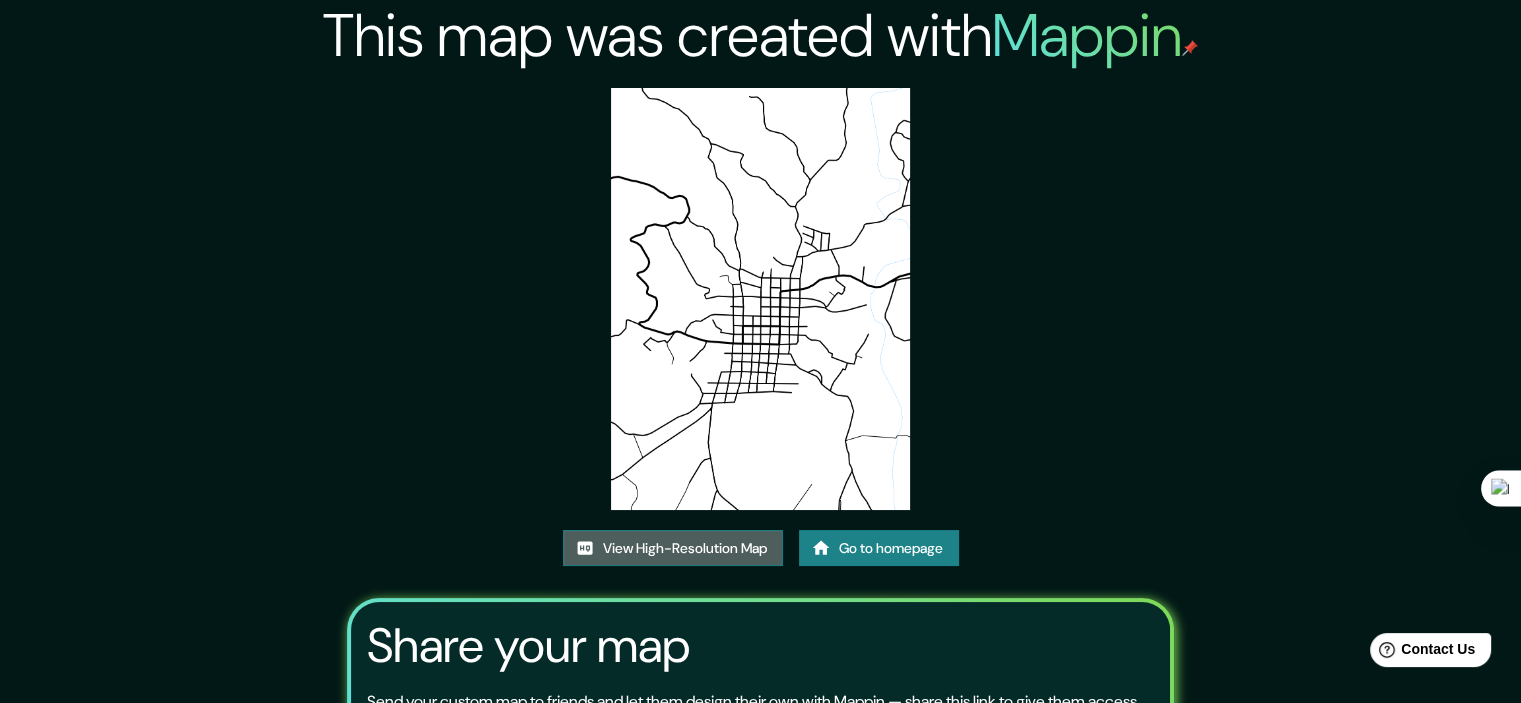click on "View High-Resolution Map" at bounding box center [673, 548] 